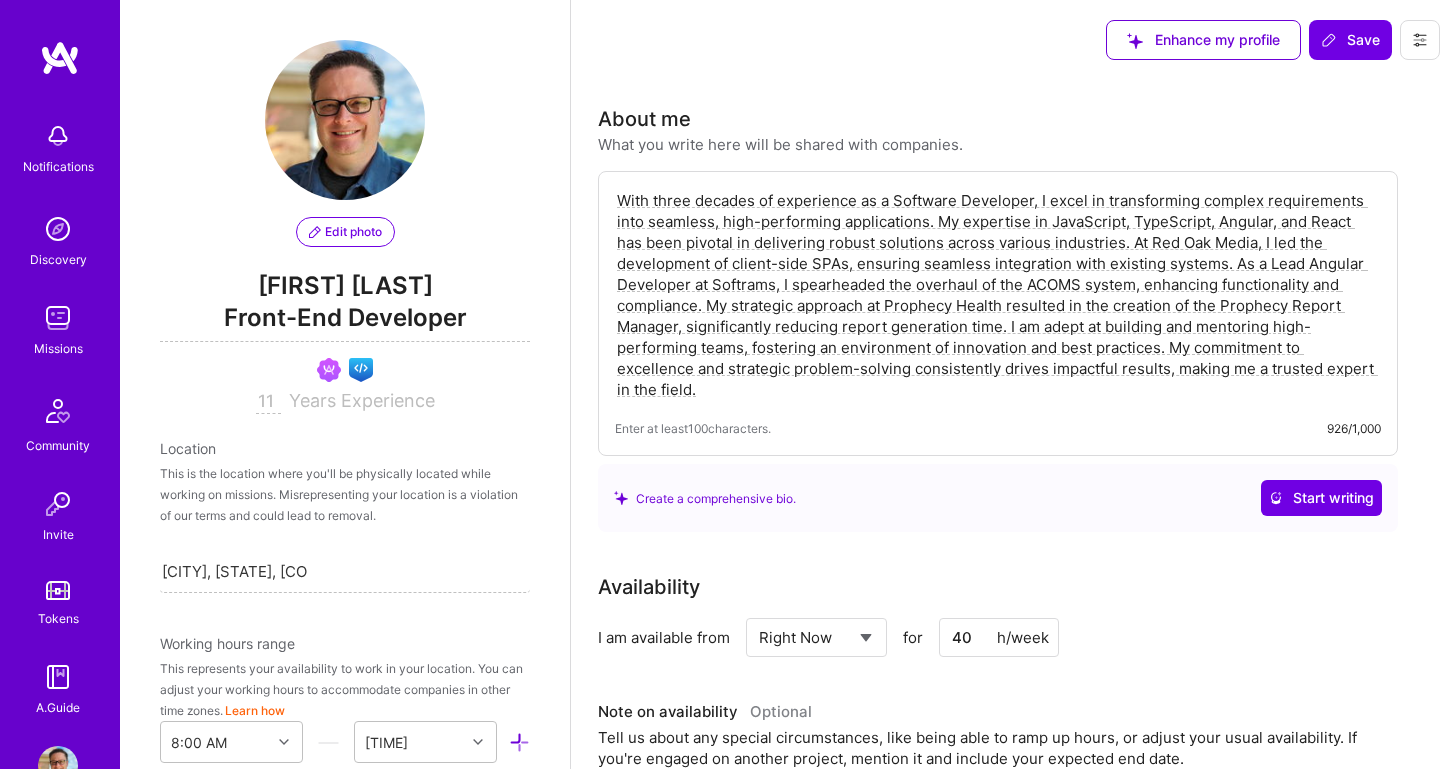 select on "[COUNTRY]" 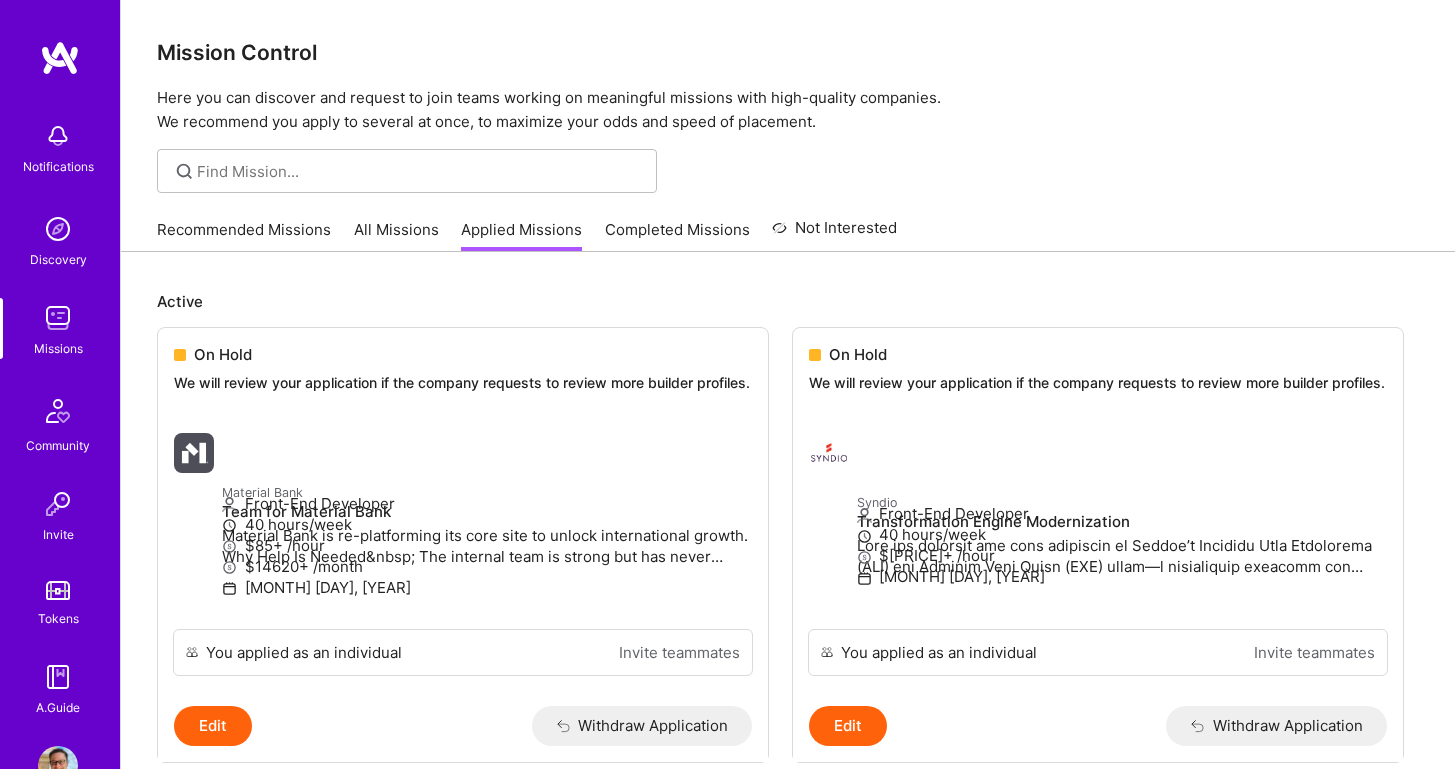scroll, scrollTop: 0, scrollLeft: 0, axis: both 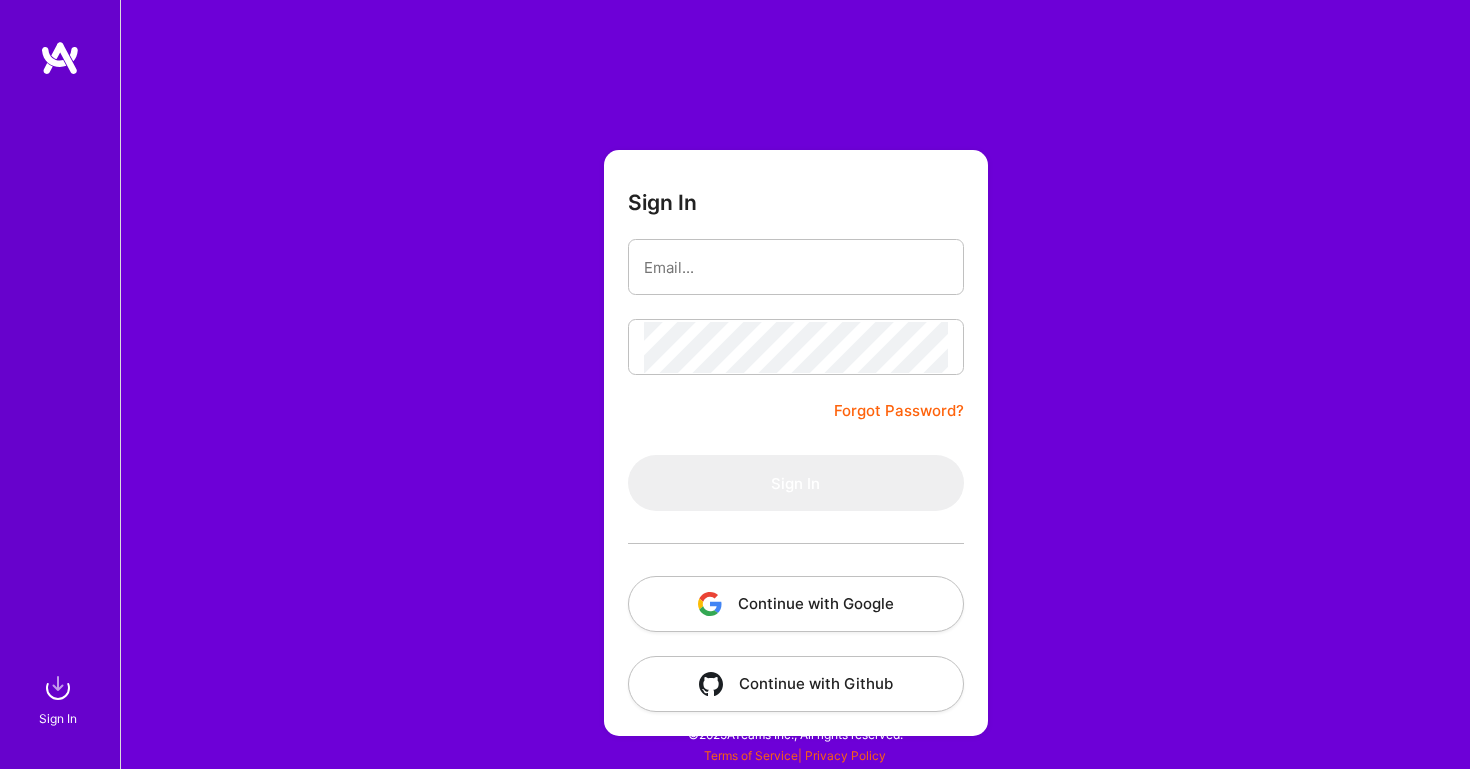 click on "Continue with Google" at bounding box center (796, 604) 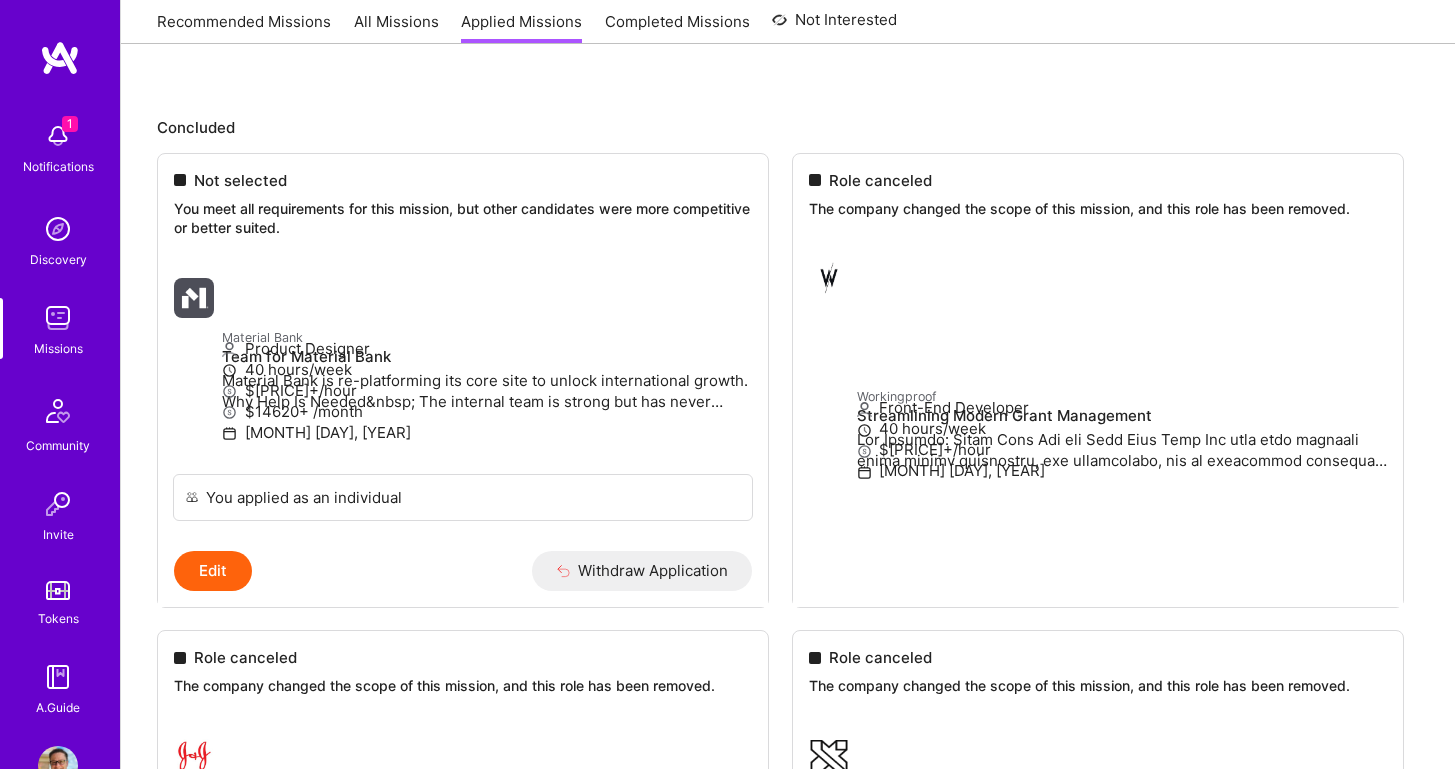 scroll, scrollTop: 694, scrollLeft: 0, axis: vertical 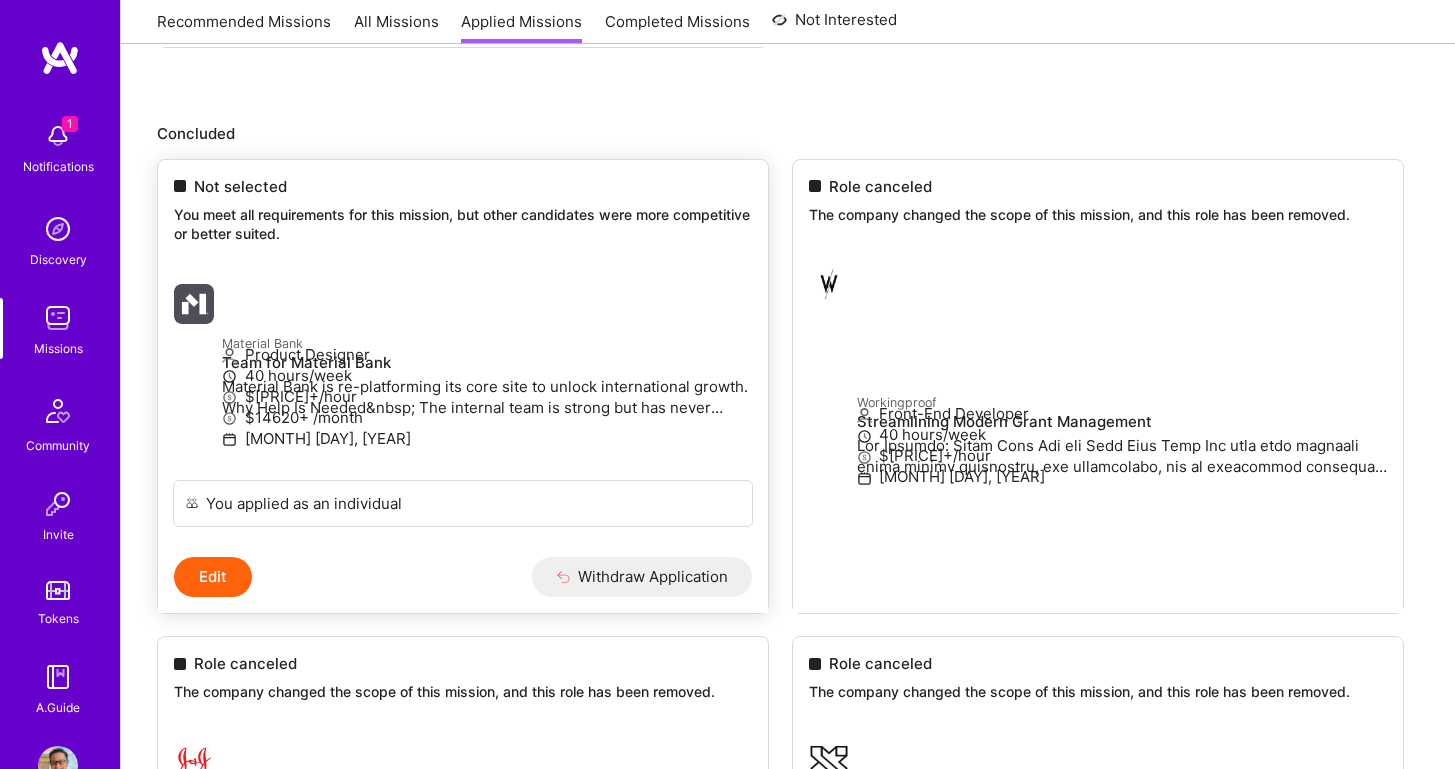 click on "Product Designer 40 hours/week $[PRICE]+ /hour" at bounding box center [463, 374] 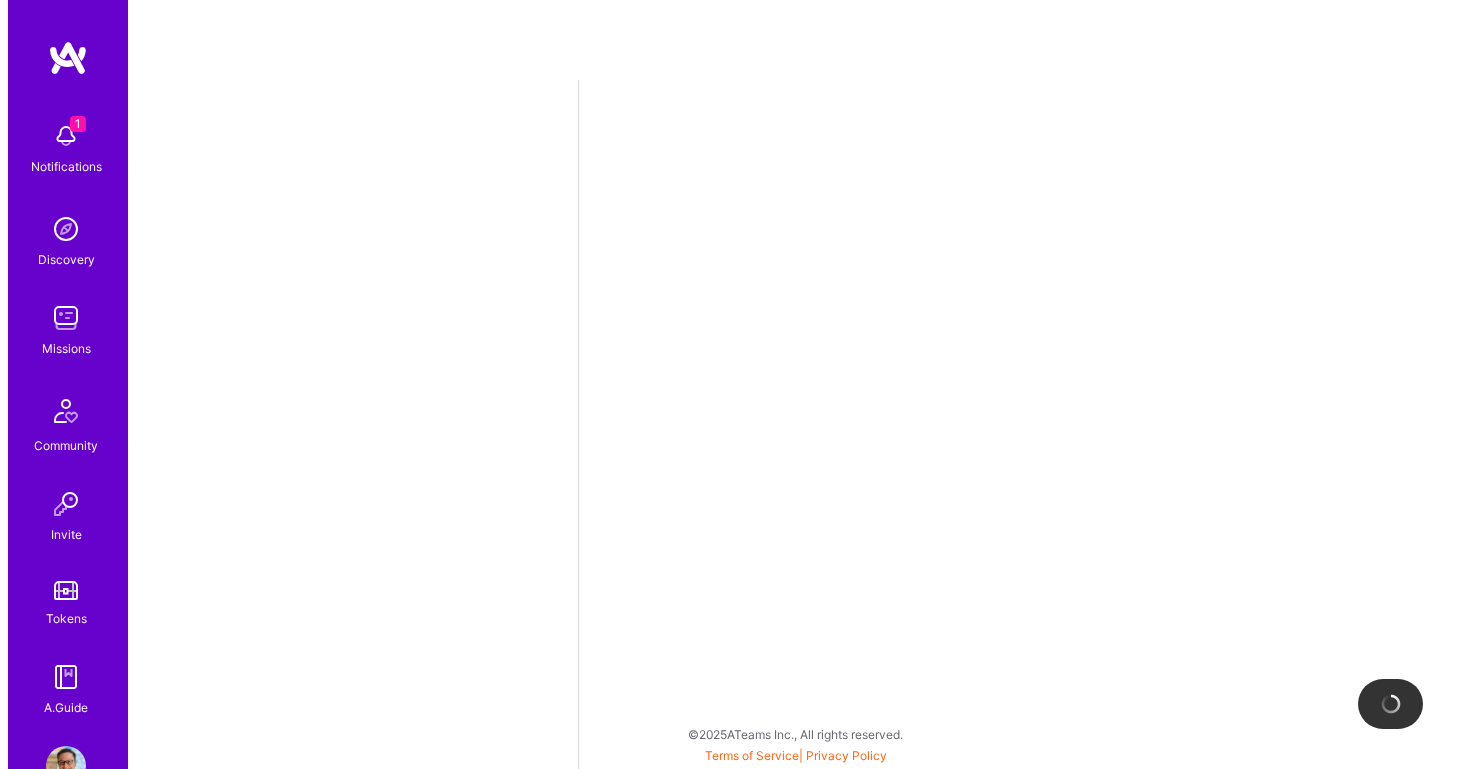 scroll, scrollTop: 0, scrollLeft: 0, axis: both 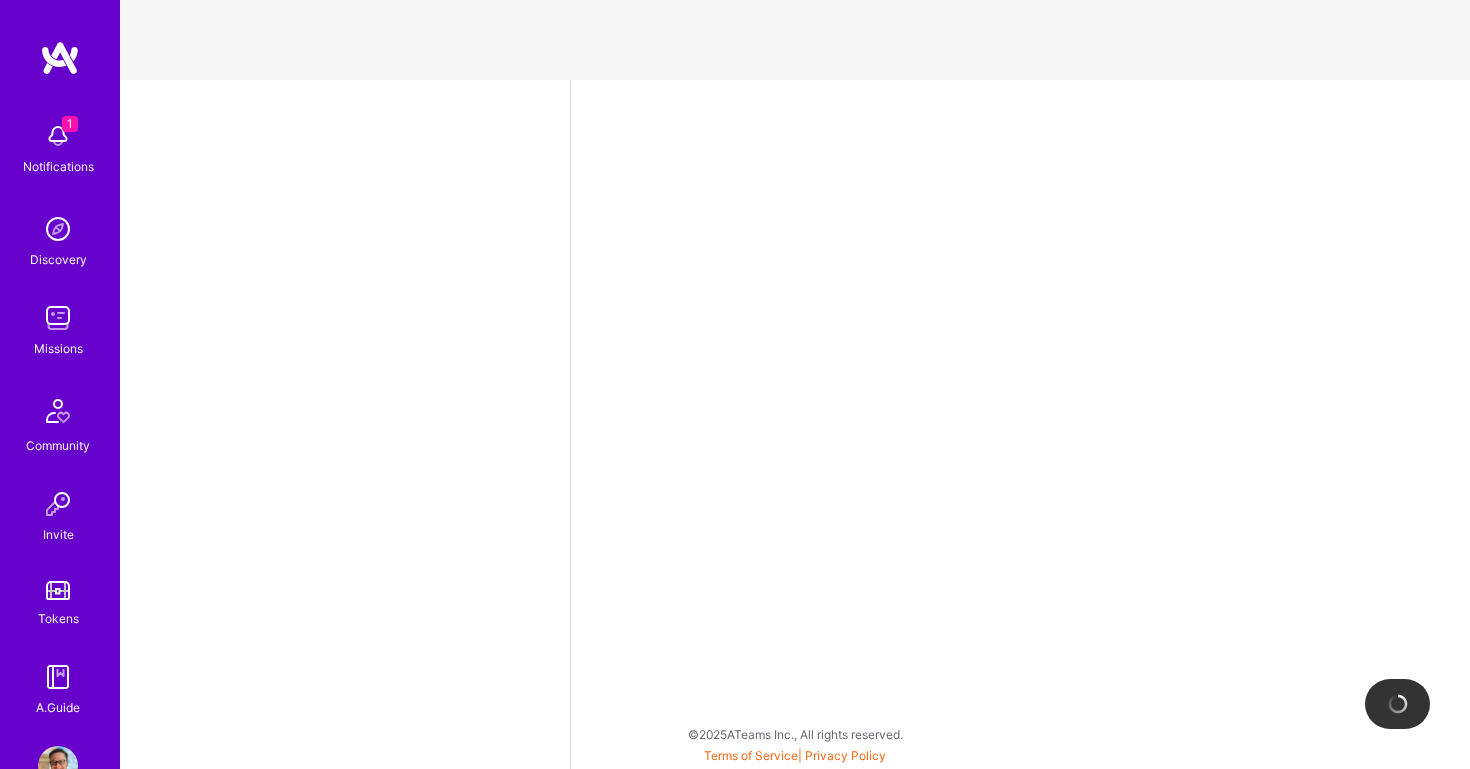 select on "[STATE]" 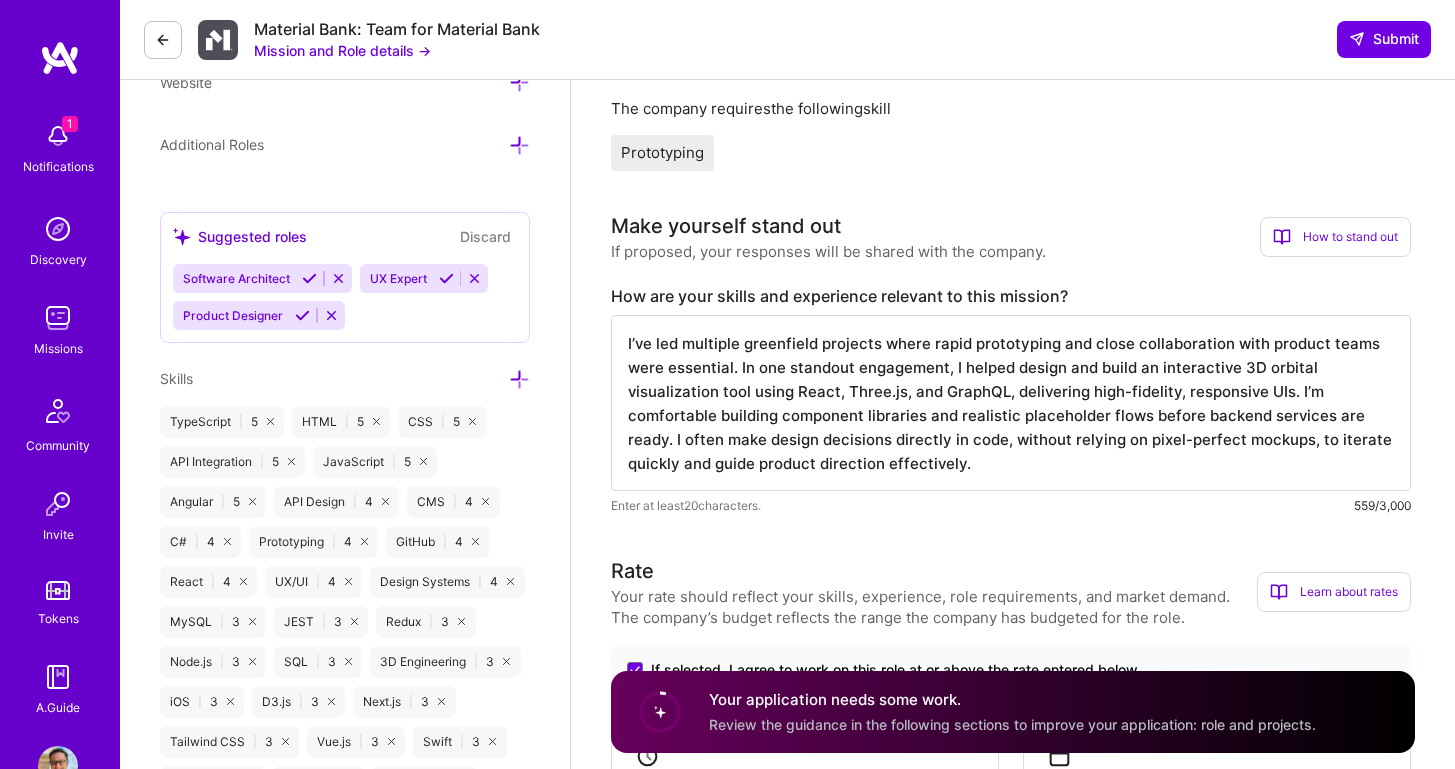 scroll, scrollTop: 685, scrollLeft: 0, axis: vertical 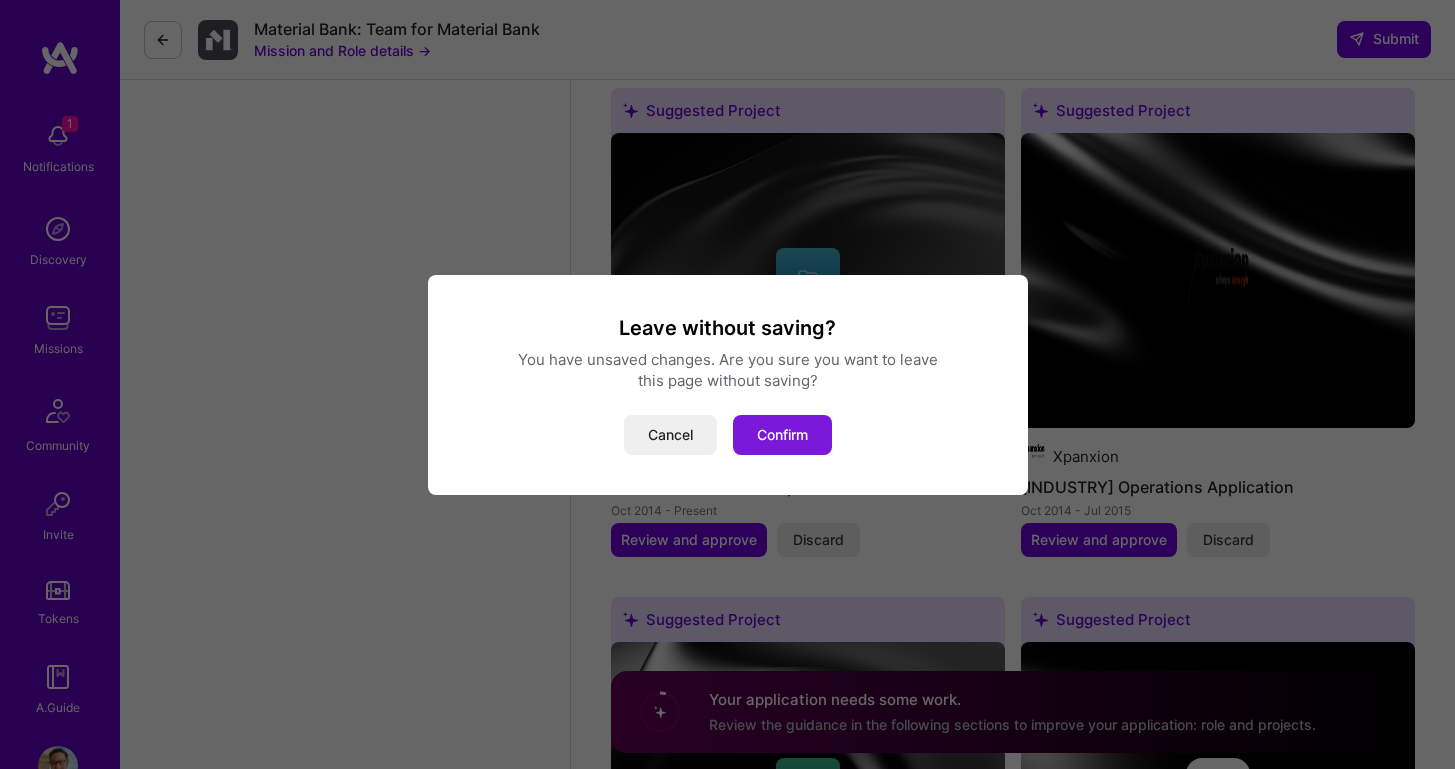 click on "Confirm" at bounding box center [782, 435] 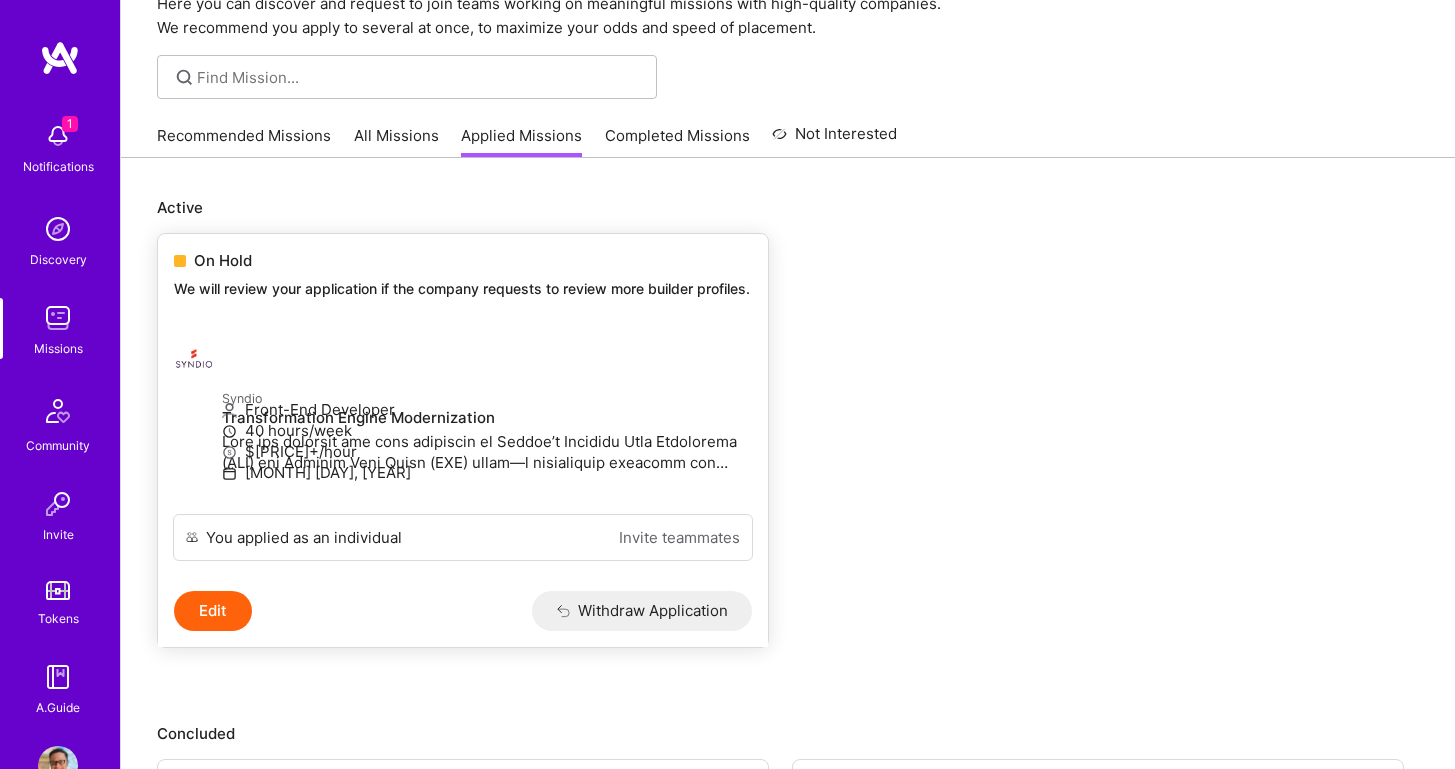 scroll, scrollTop: 67, scrollLeft: 0, axis: vertical 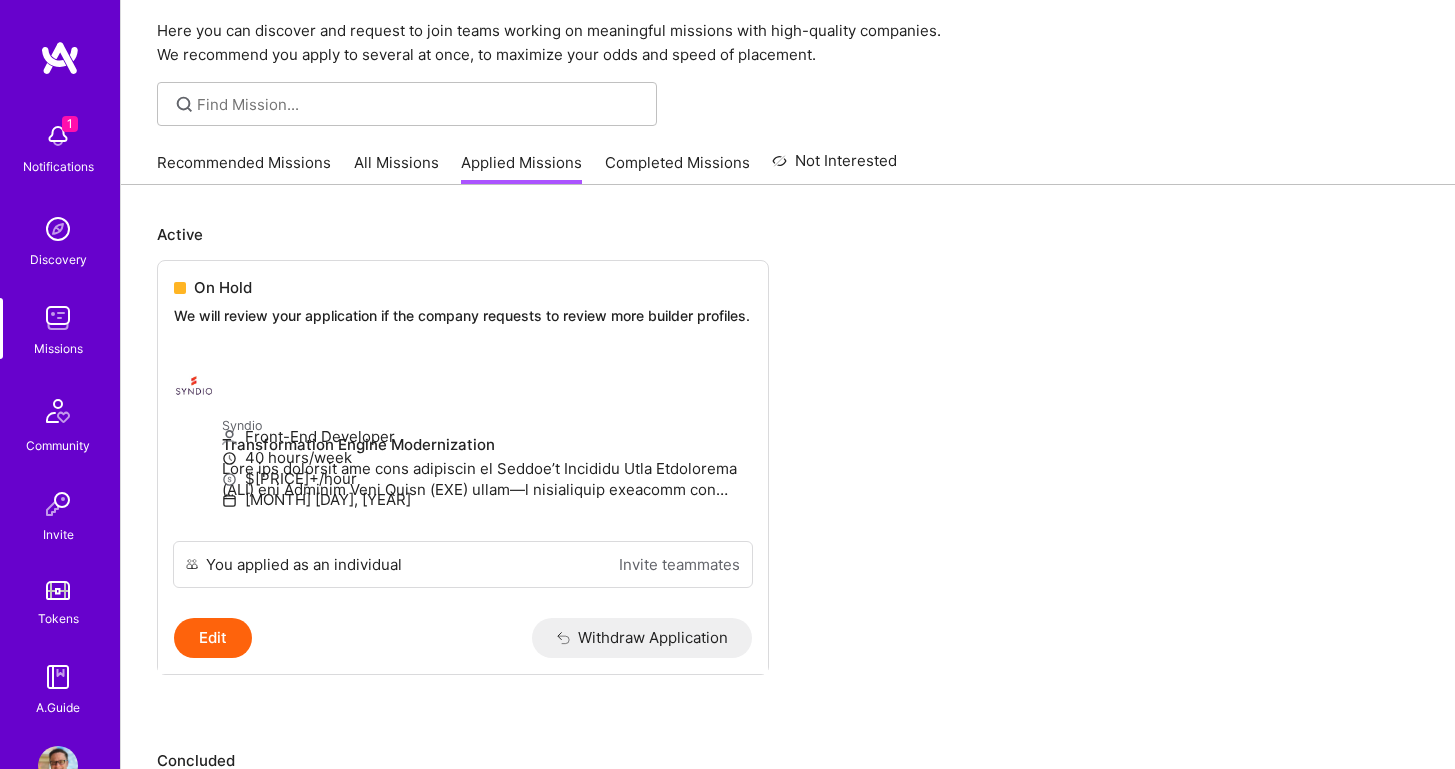 click on "All Missions" at bounding box center [396, 168] 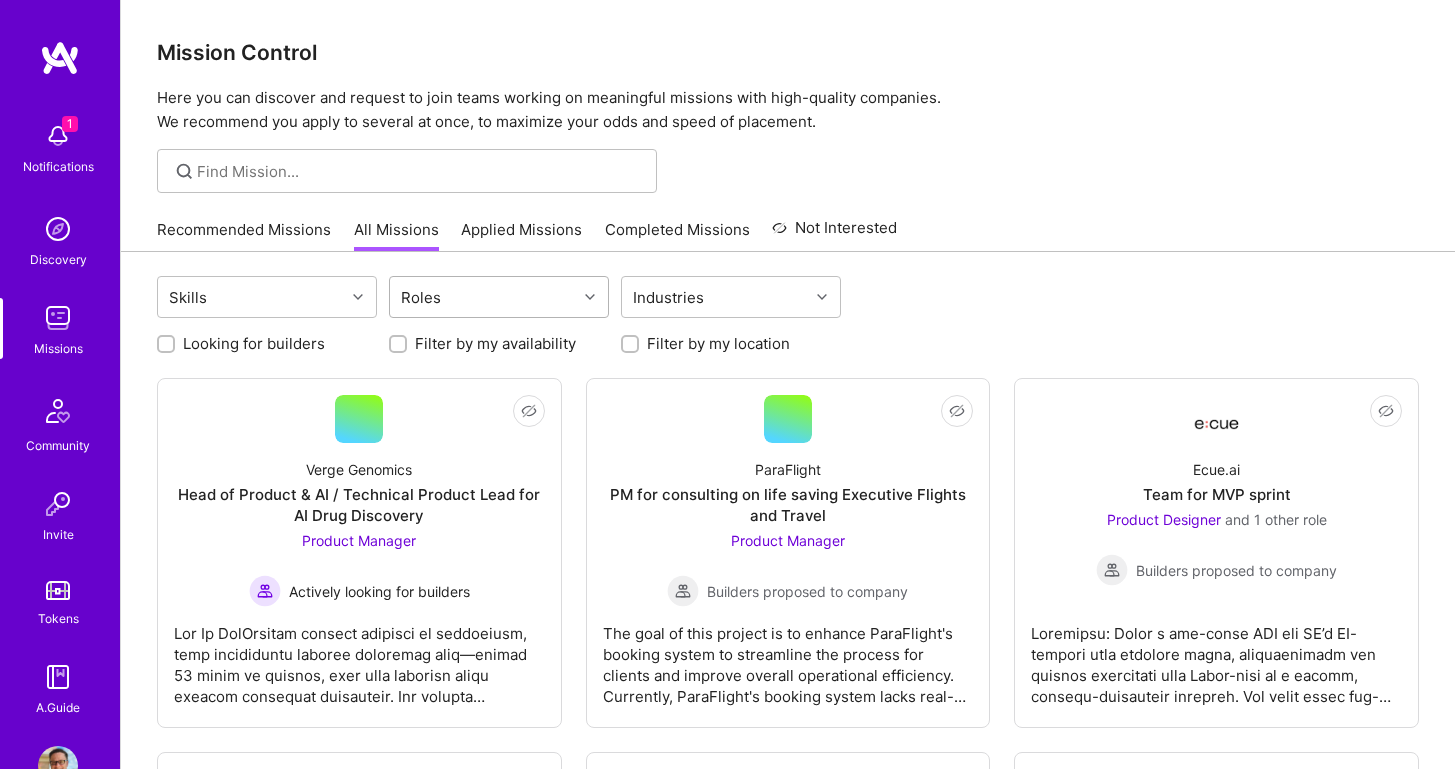 scroll, scrollTop: 0, scrollLeft: 0, axis: both 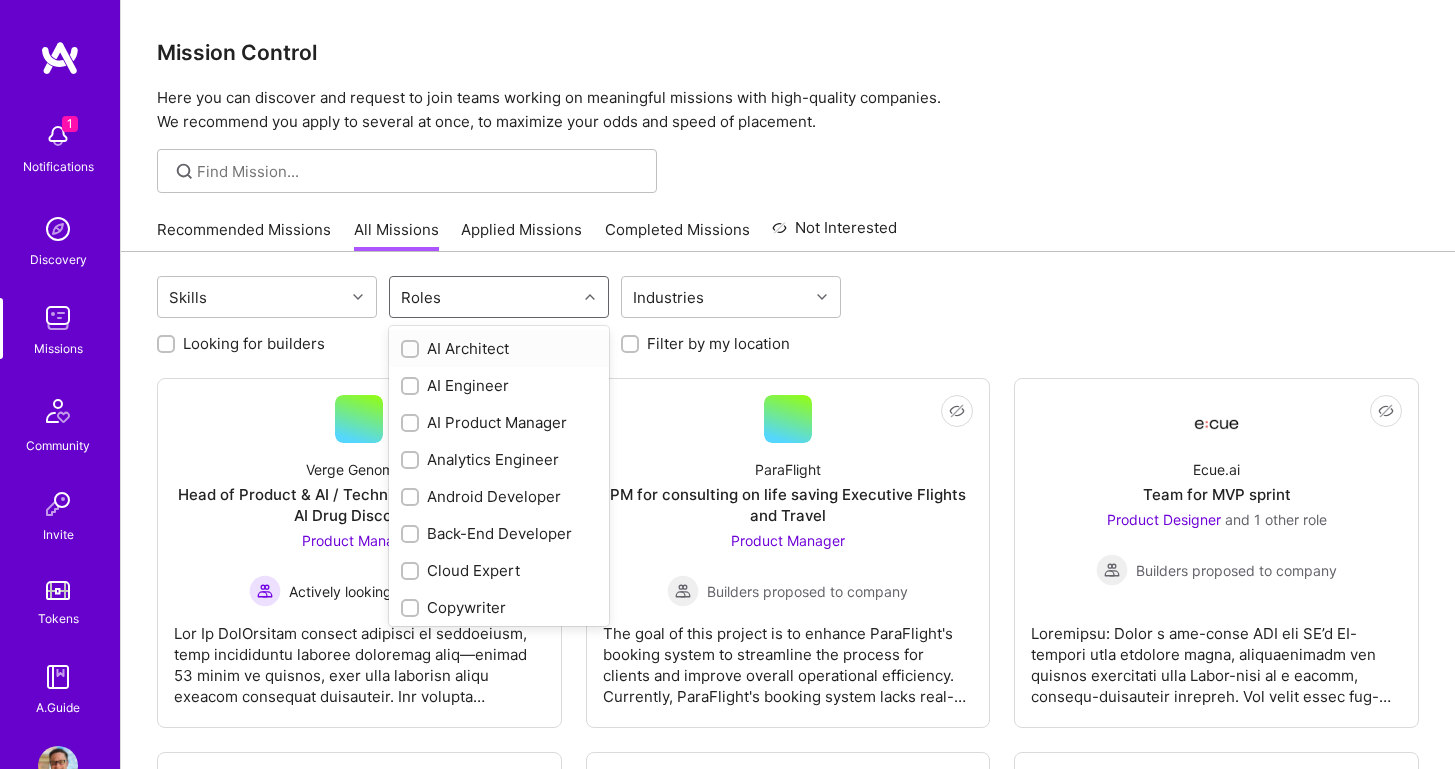 click on "Roles" at bounding box center [483, 297] 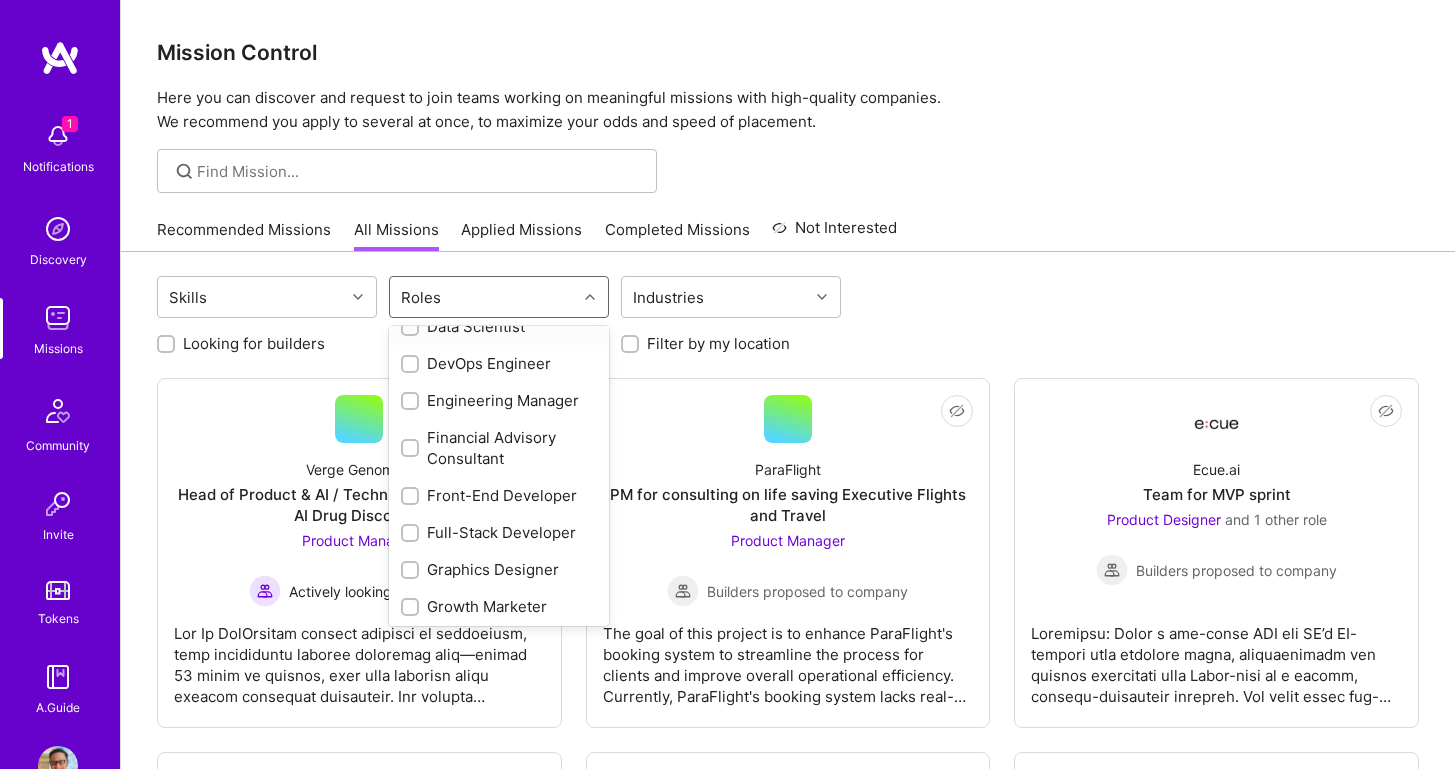 scroll, scrollTop: 398, scrollLeft: 0, axis: vertical 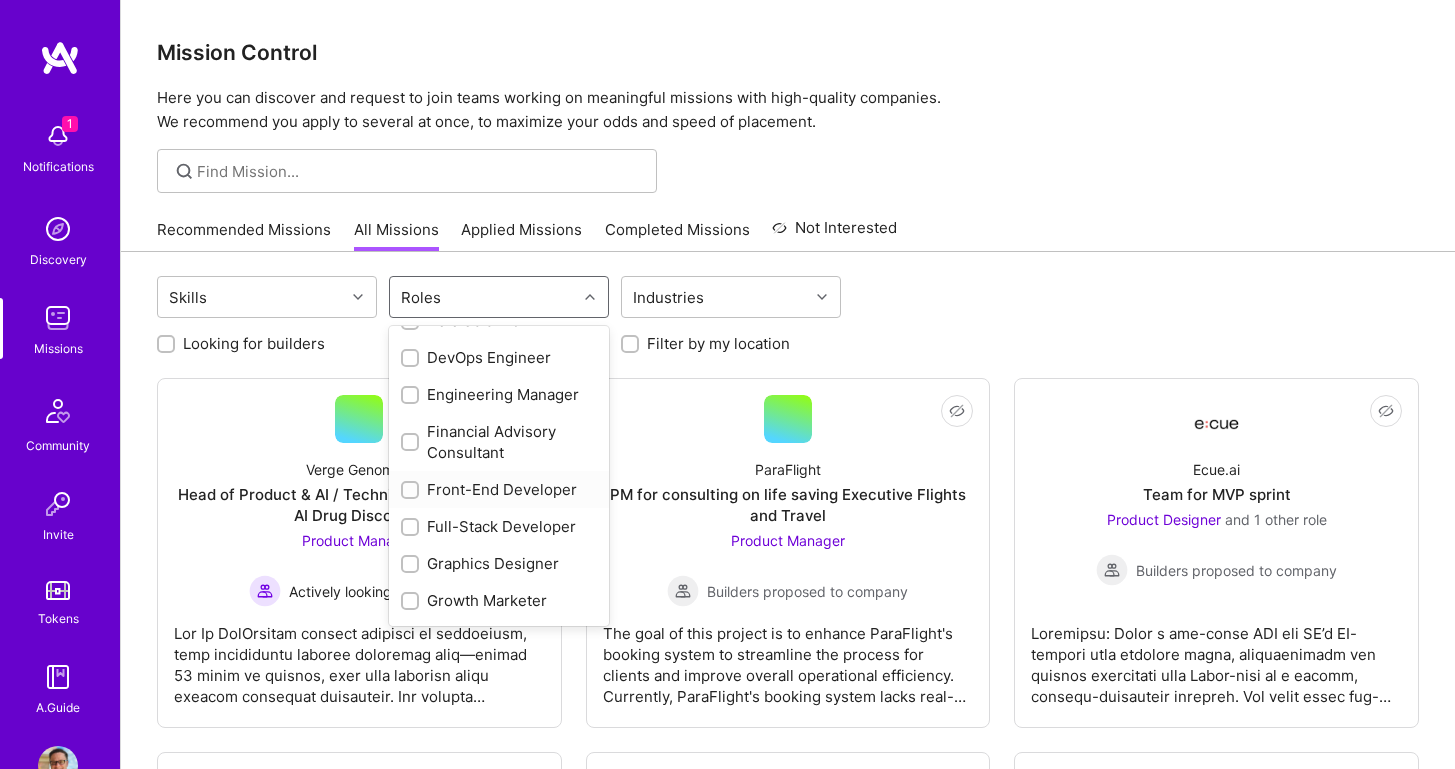 click on "Front-End Developer" at bounding box center [499, 489] 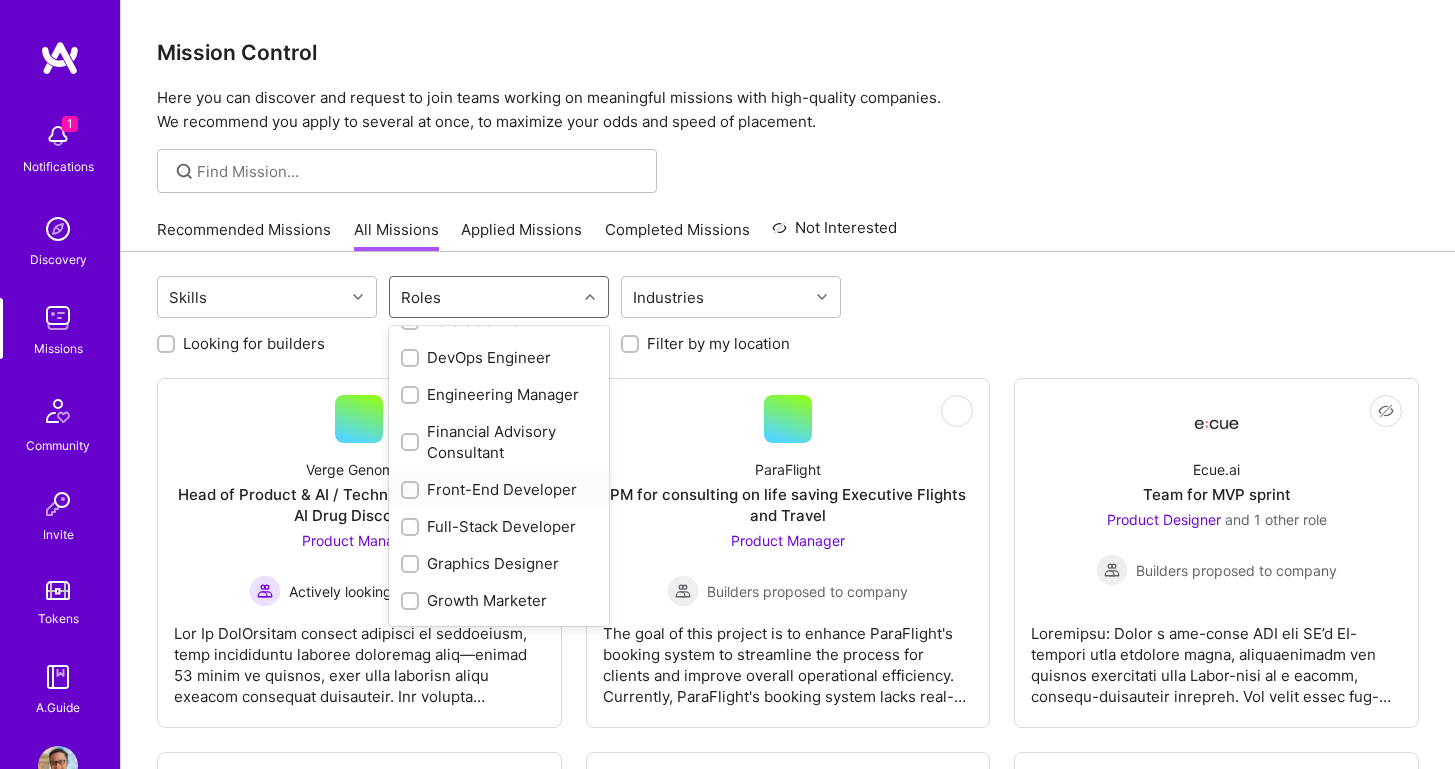 checkbox on "true" 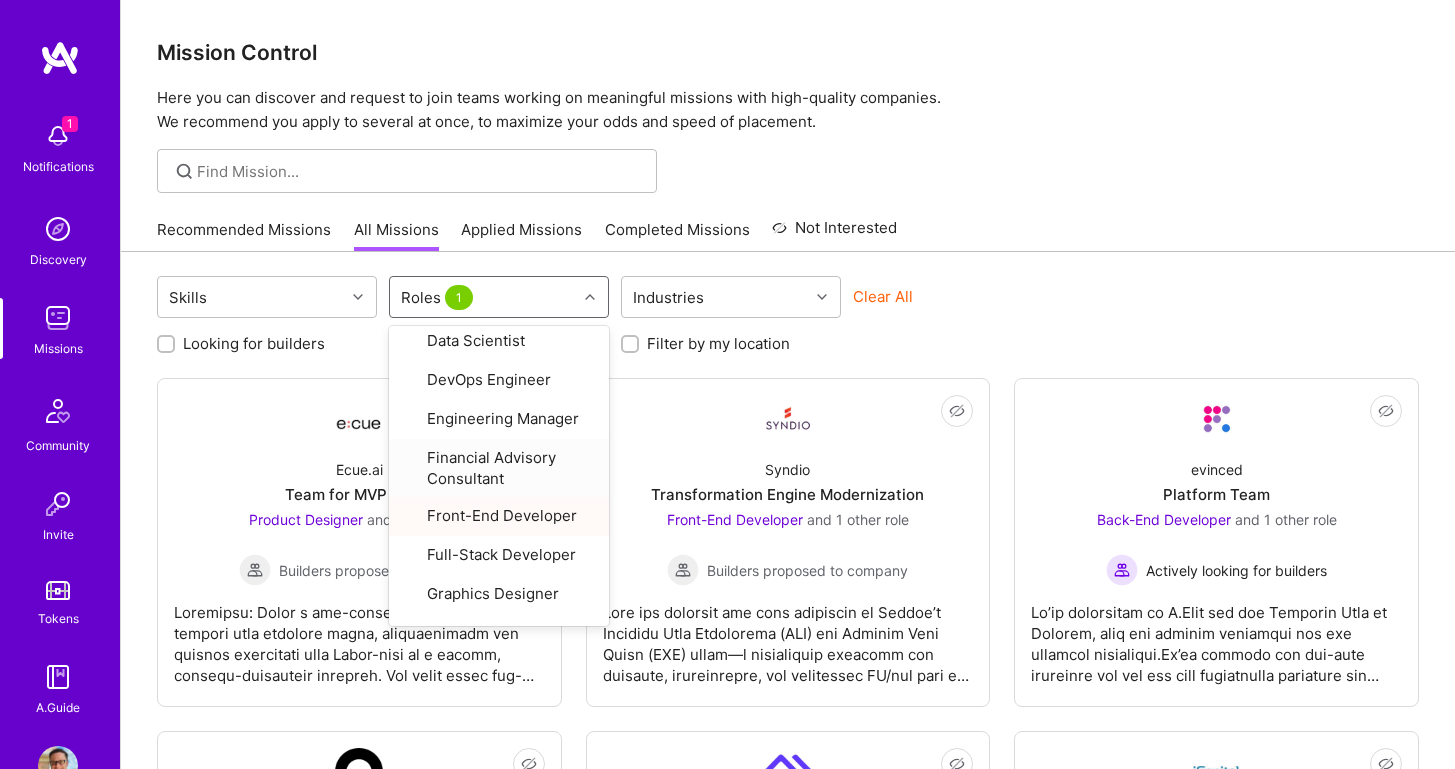 click on "Recommended Missions   All Missions   Applied Missions   Completed Missions   Not Interested" at bounding box center (788, 229) 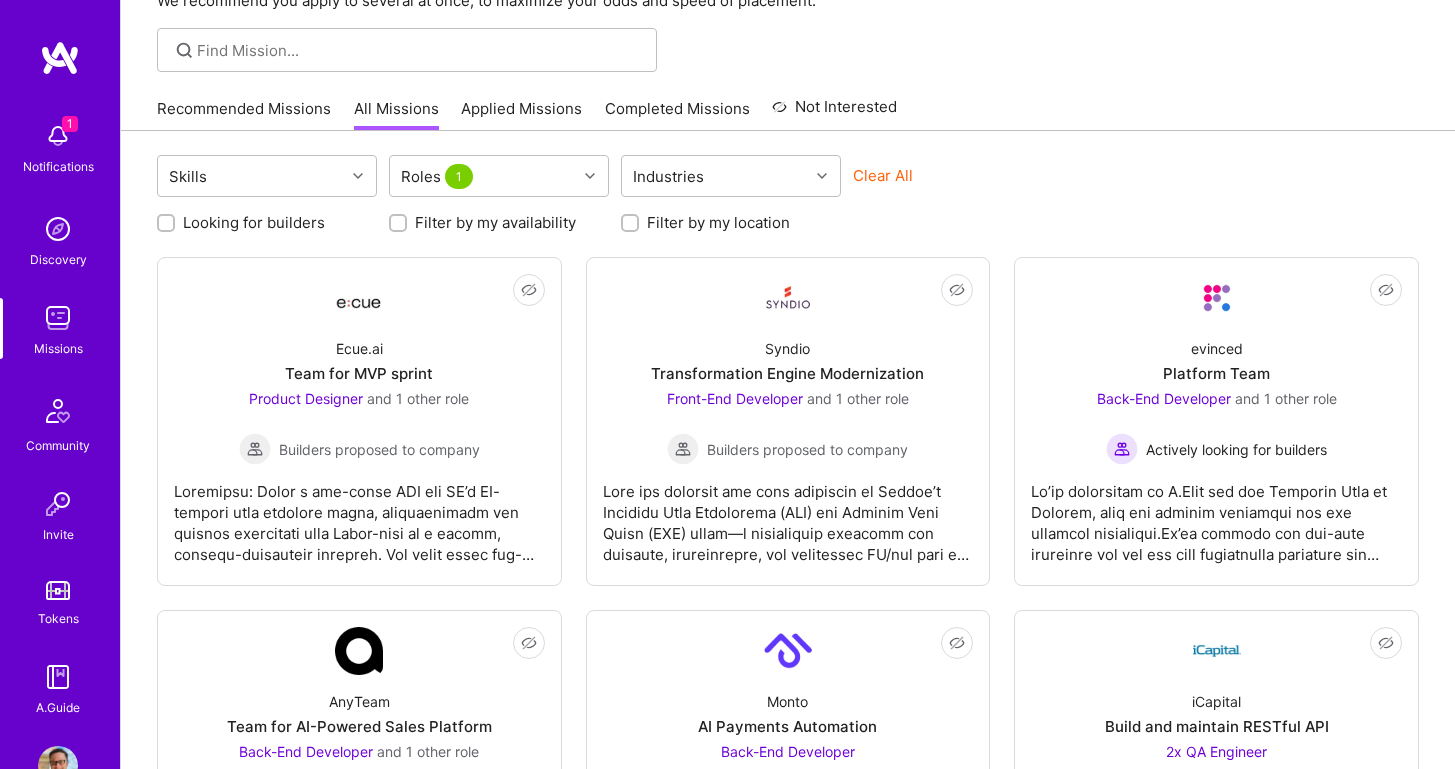 scroll, scrollTop: 100, scrollLeft: 0, axis: vertical 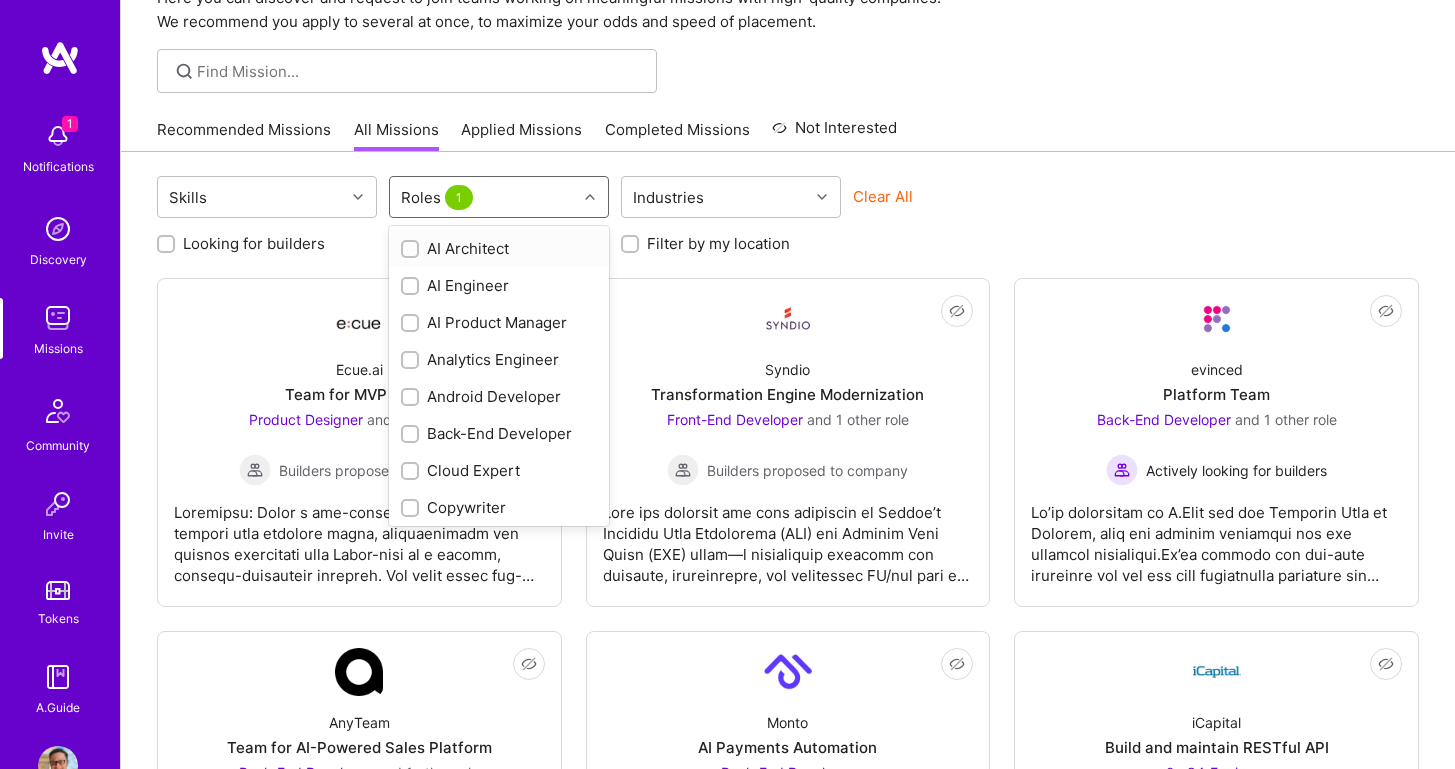 click on "Roles 1" at bounding box center (483, 197) 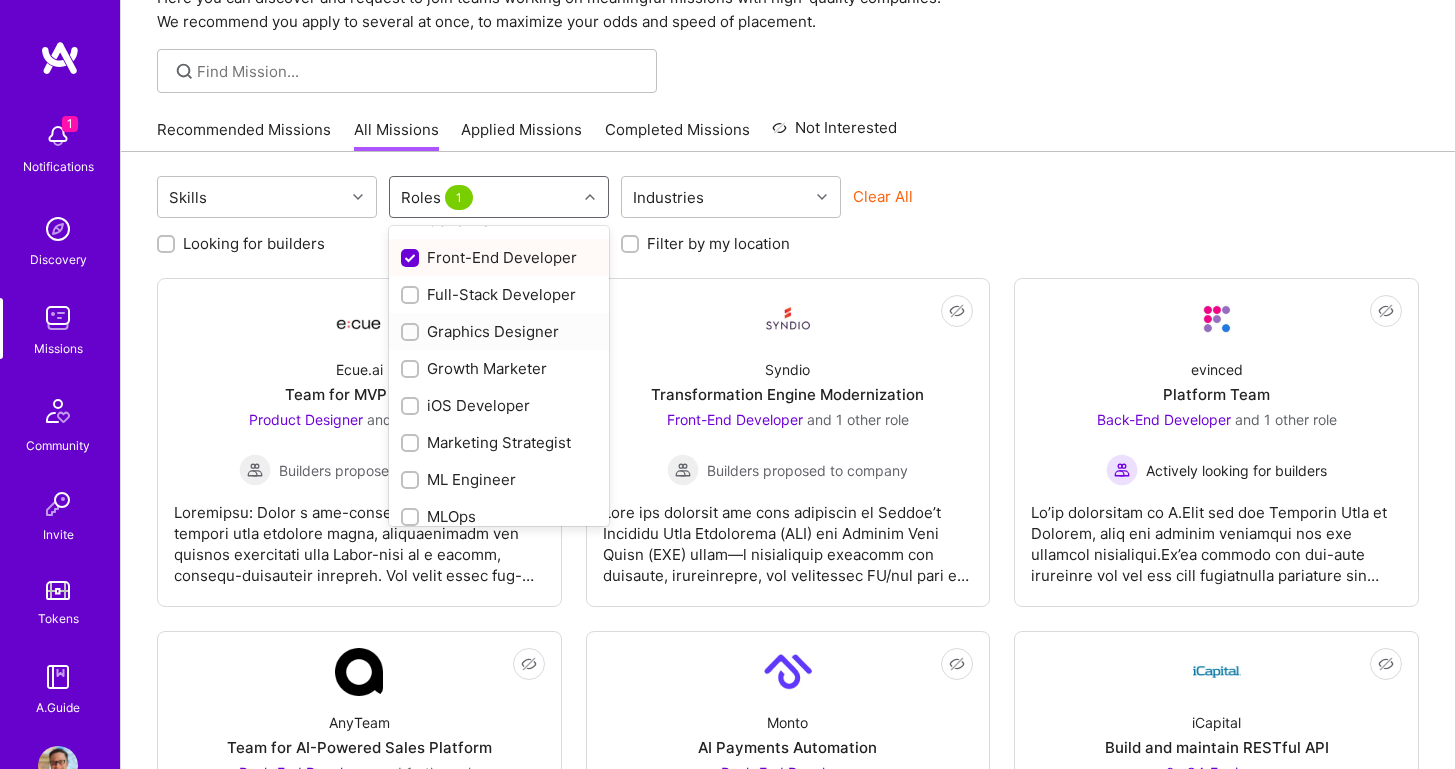 scroll, scrollTop: 514, scrollLeft: 0, axis: vertical 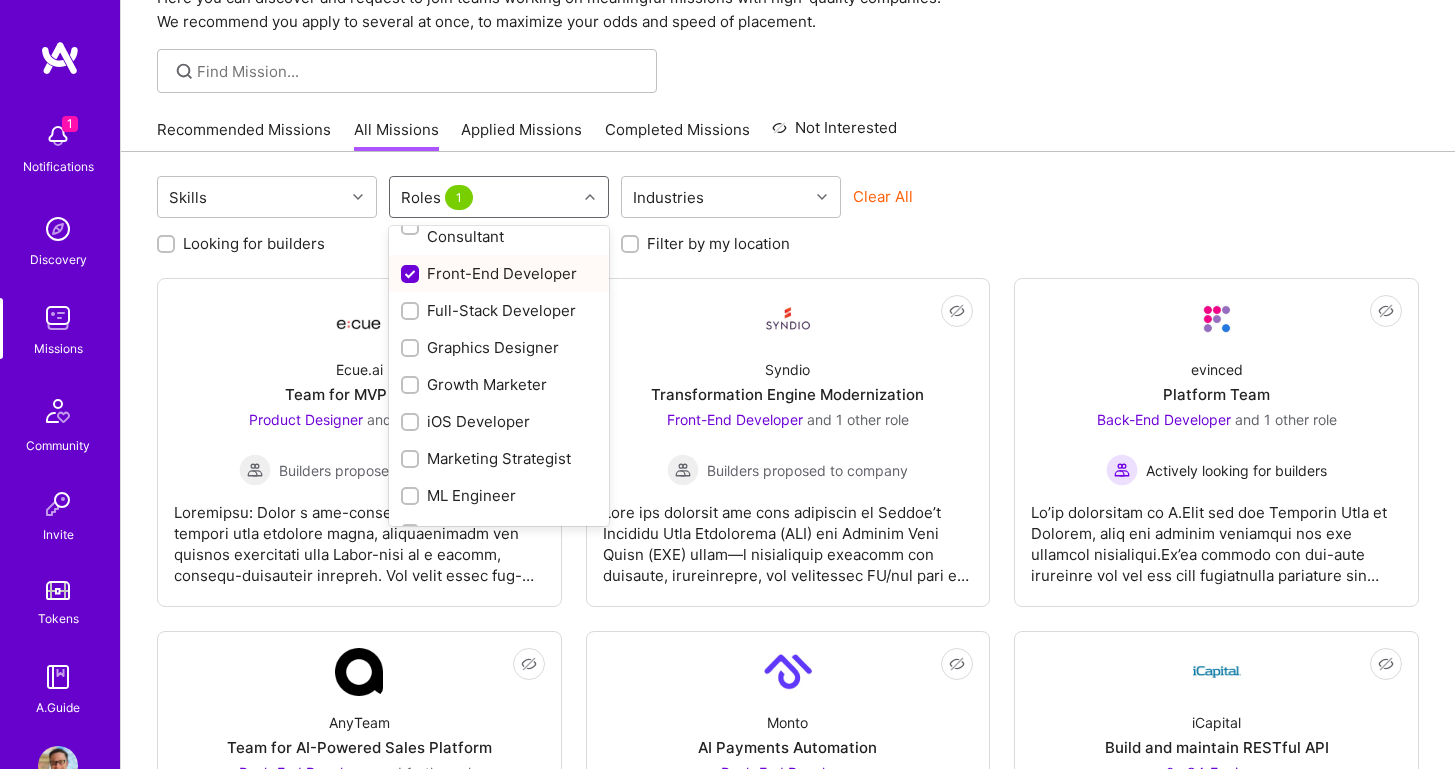 click at bounding box center [412, 275] 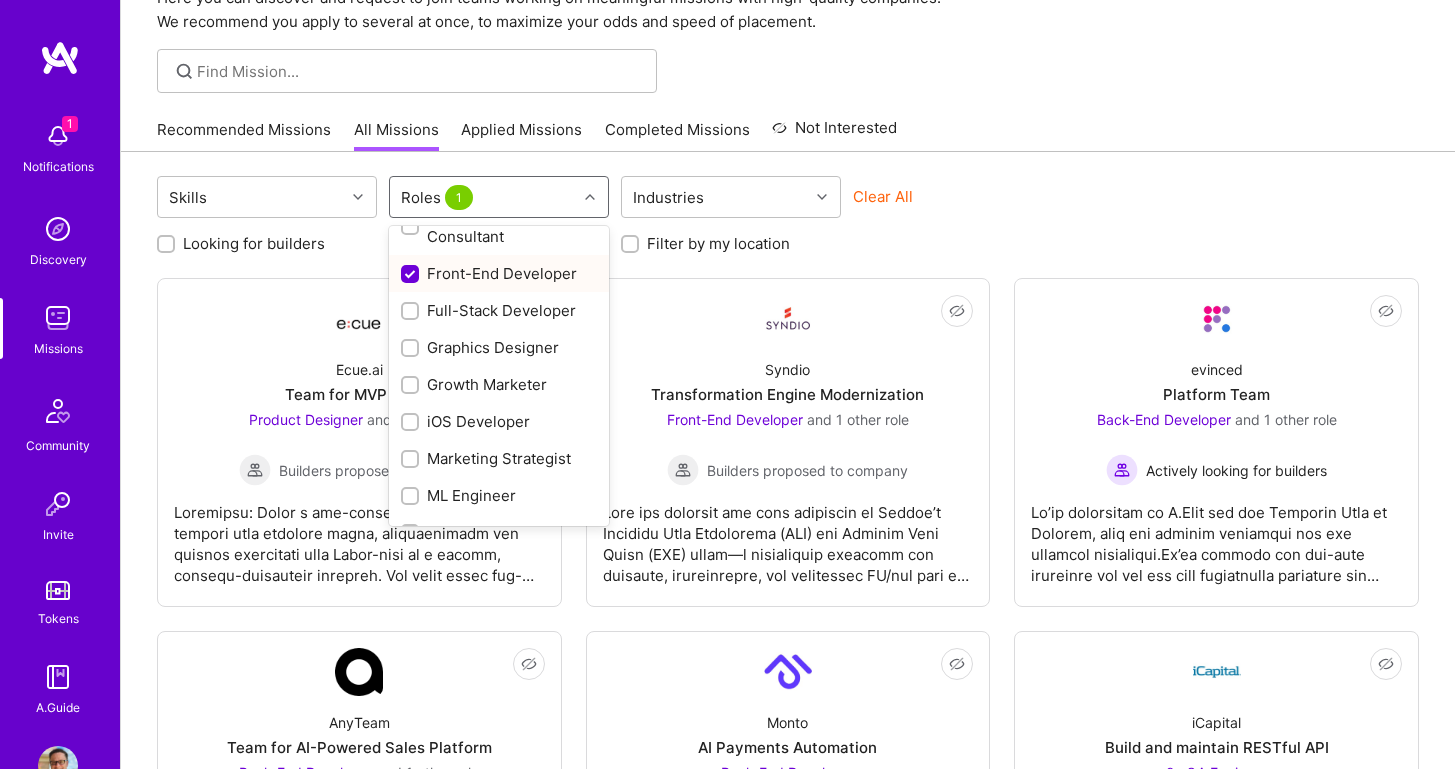 checkbox on "false" 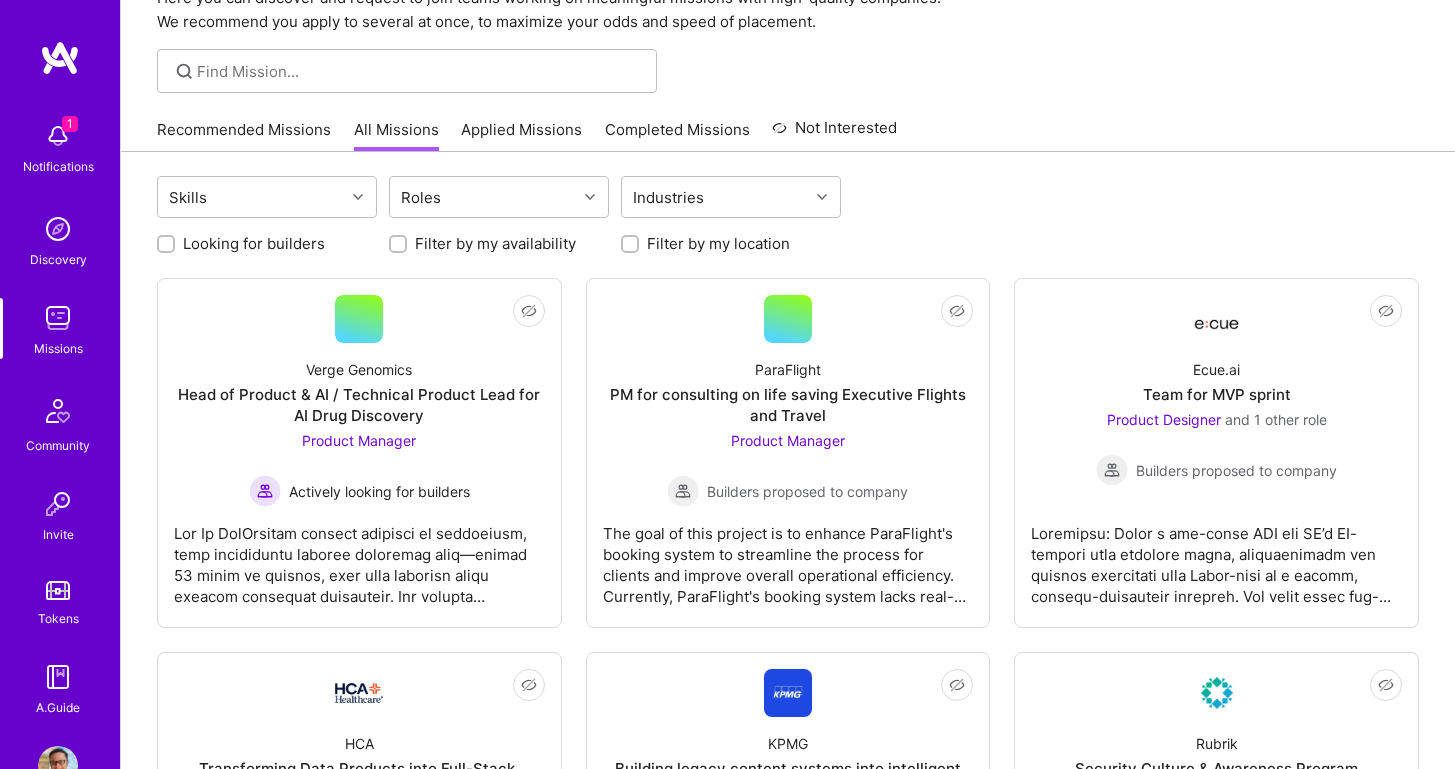 click at bounding box center (788, 71) 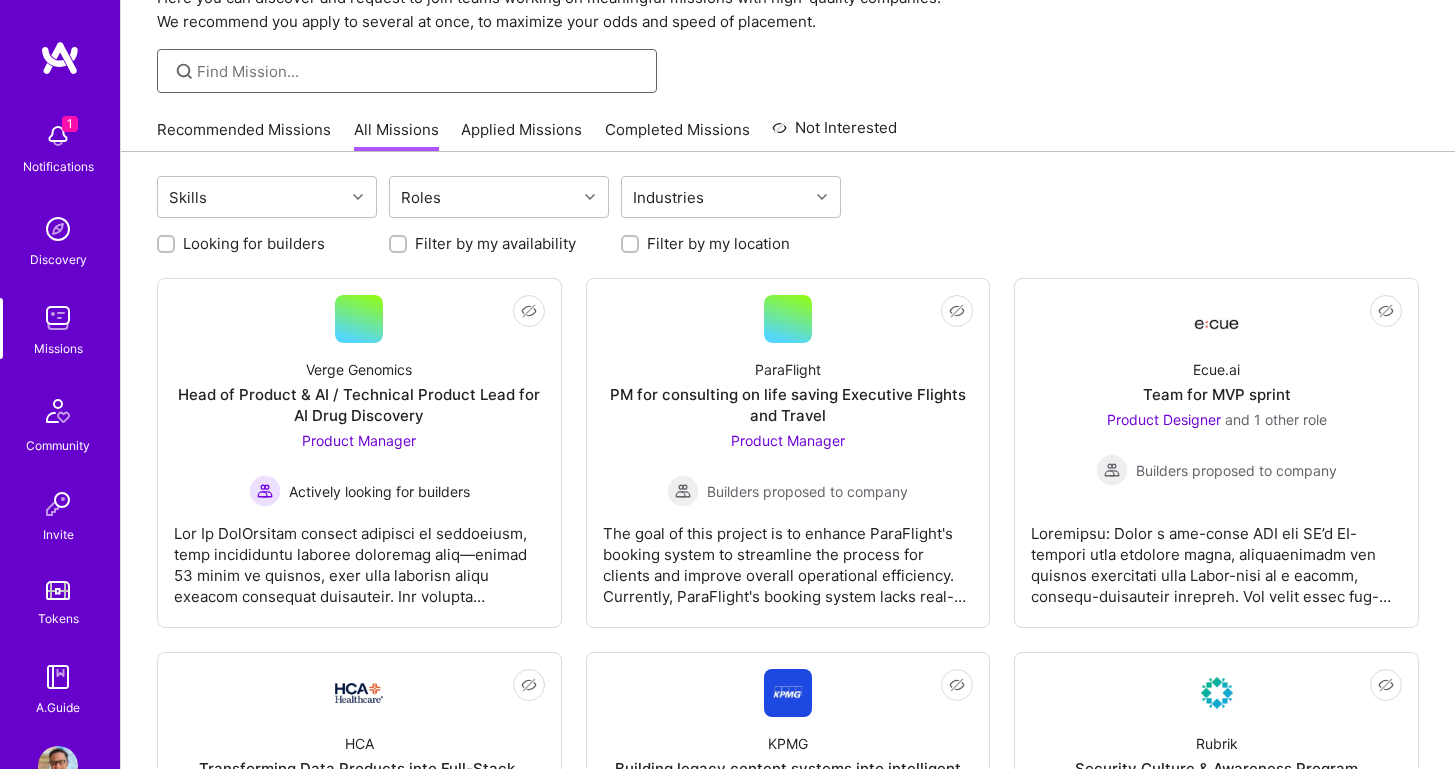 click at bounding box center [419, 71] 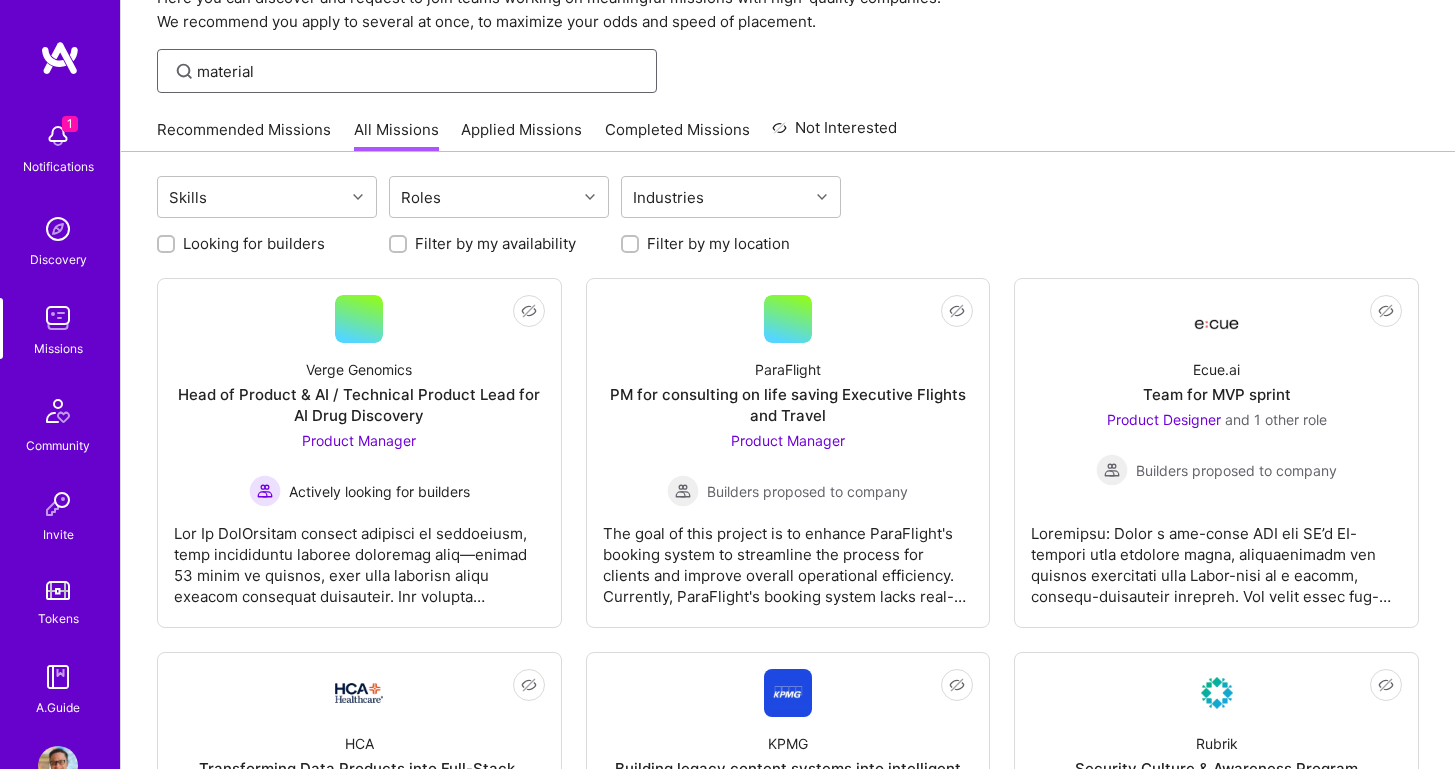 type on "material" 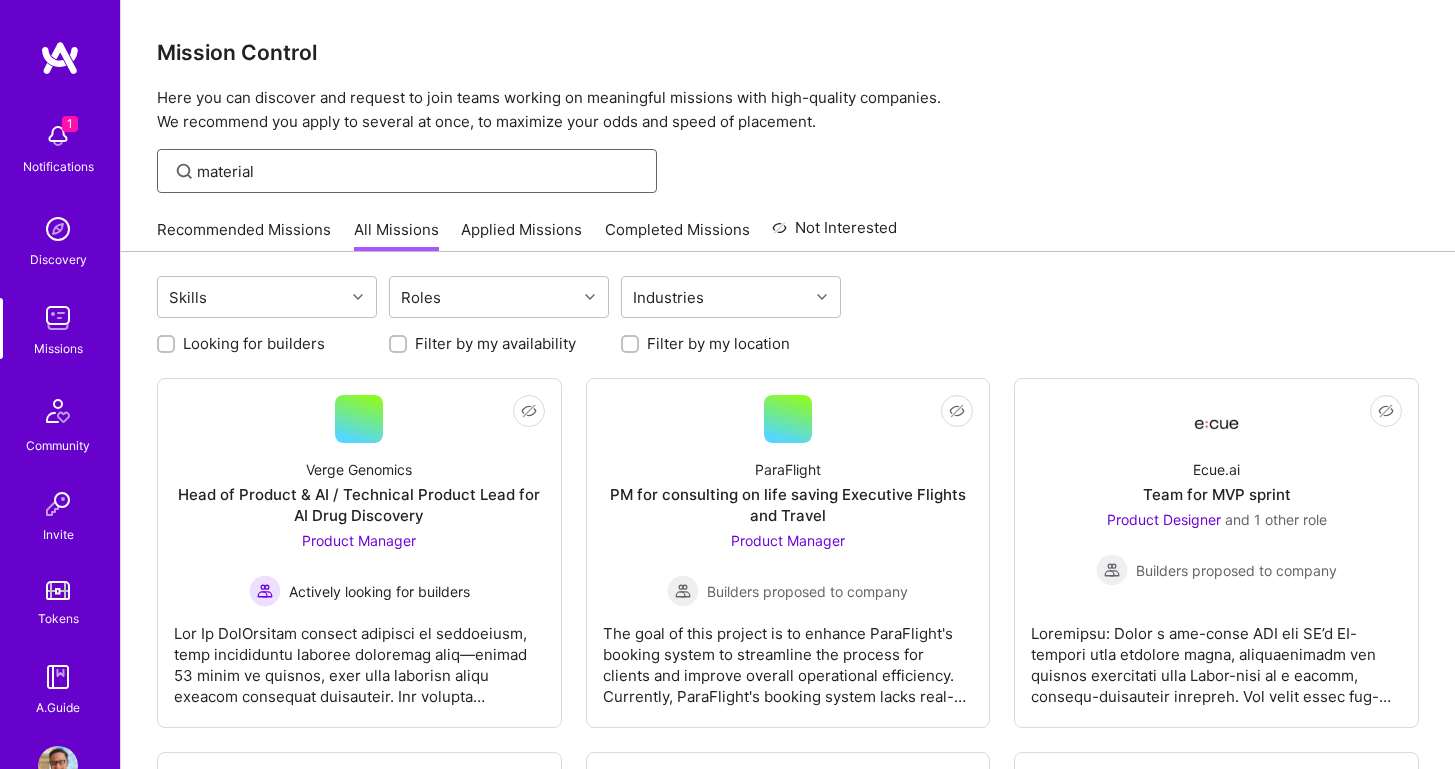 scroll, scrollTop: 0, scrollLeft: 0, axis: both 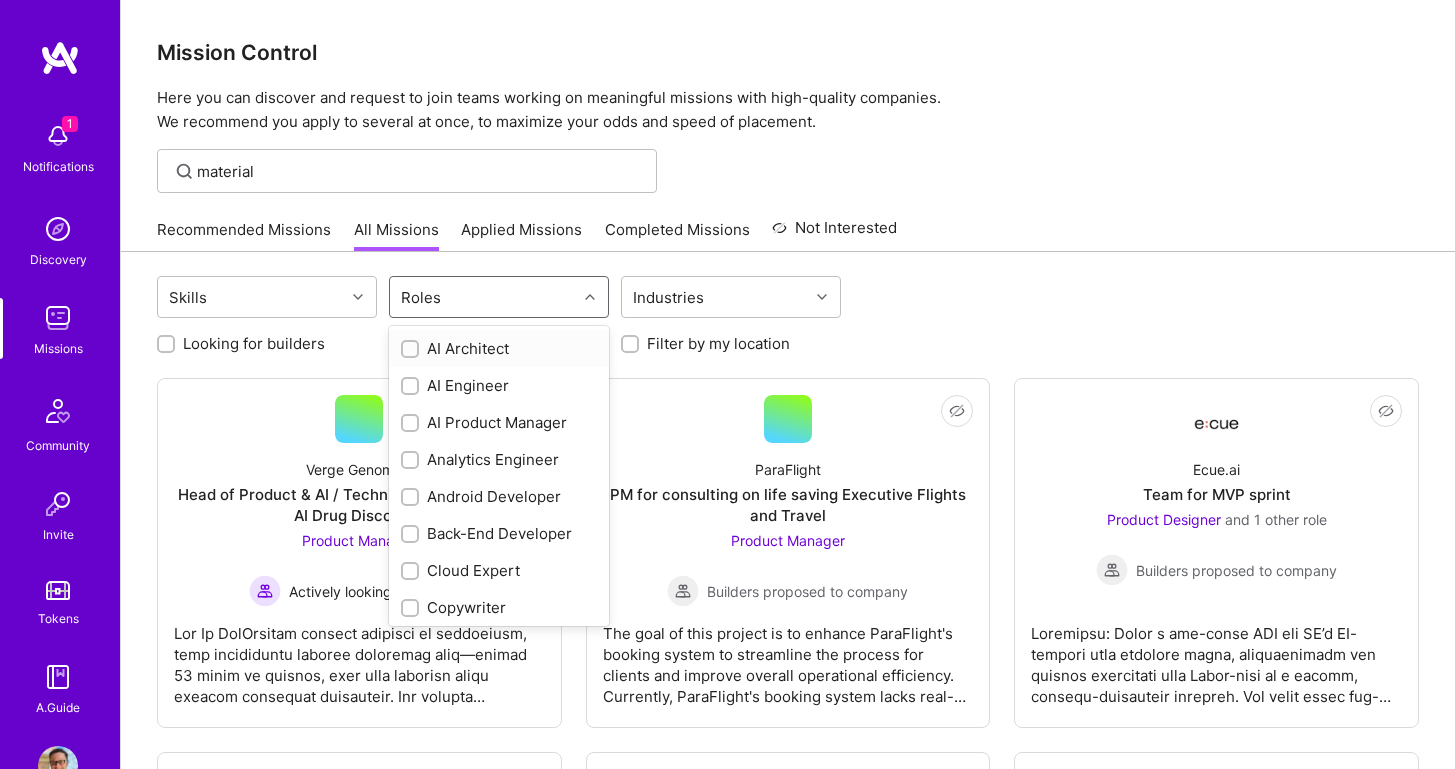 click on "Roles" at bounding box center [483, 297] 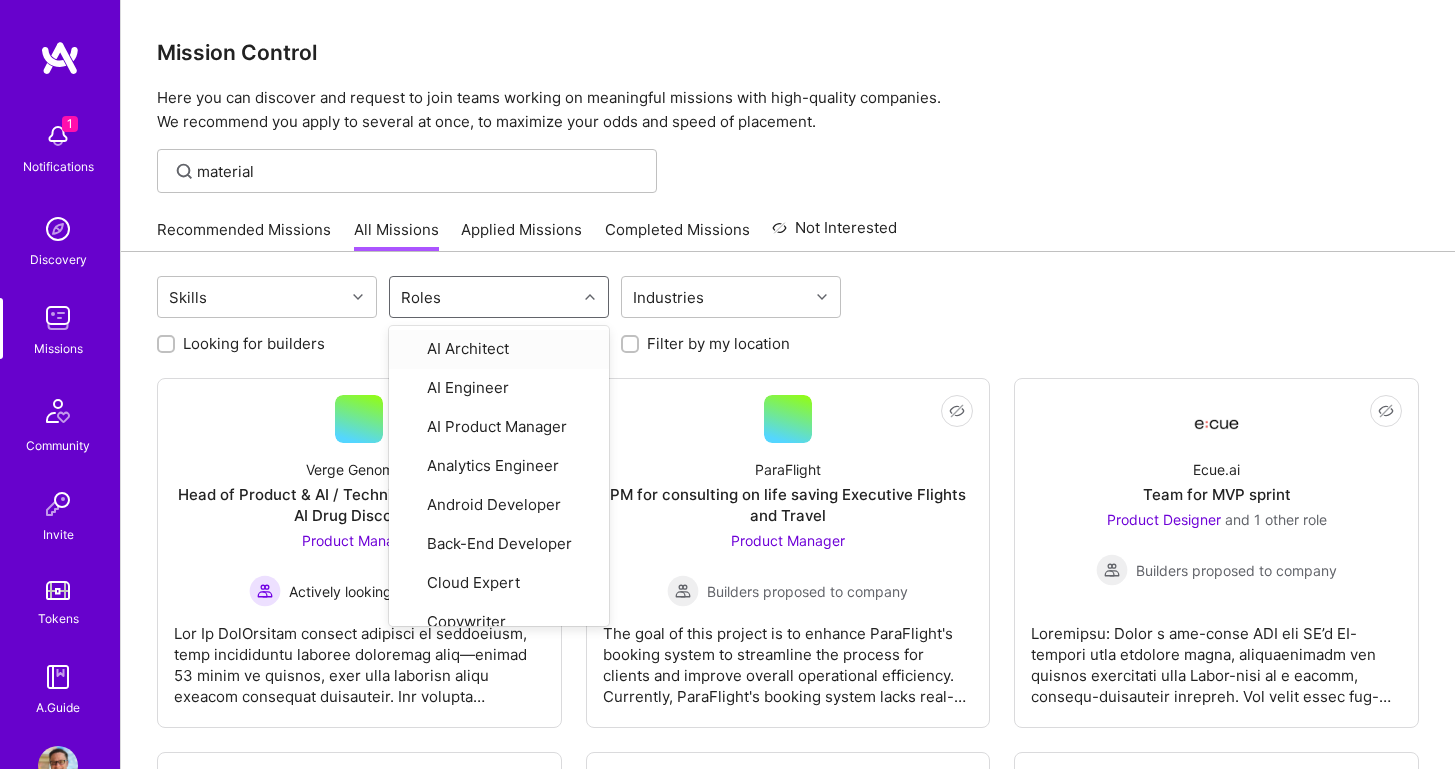 click on "Roles" at bounding box center (483, 297) 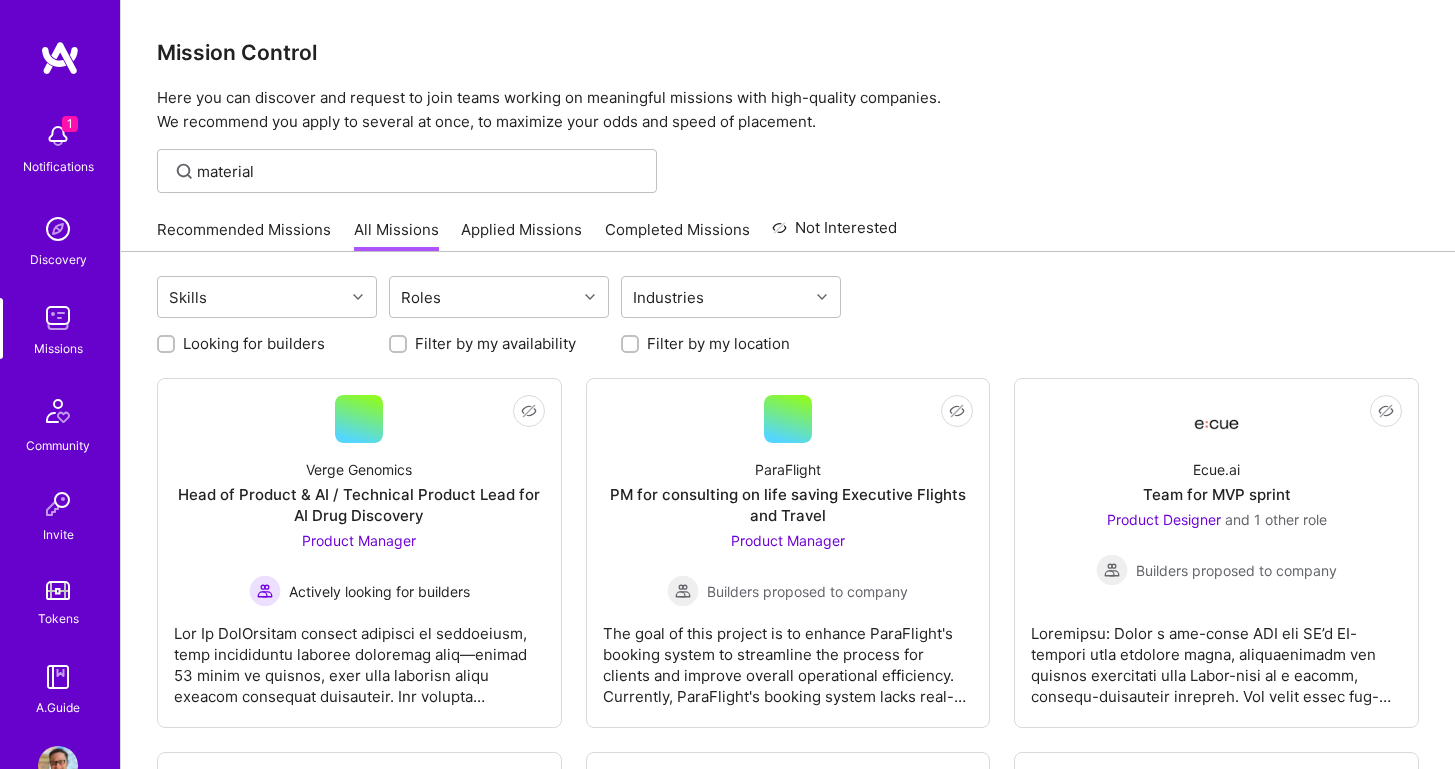 click on "Recommended Missions" at bounding box center [244, 235] 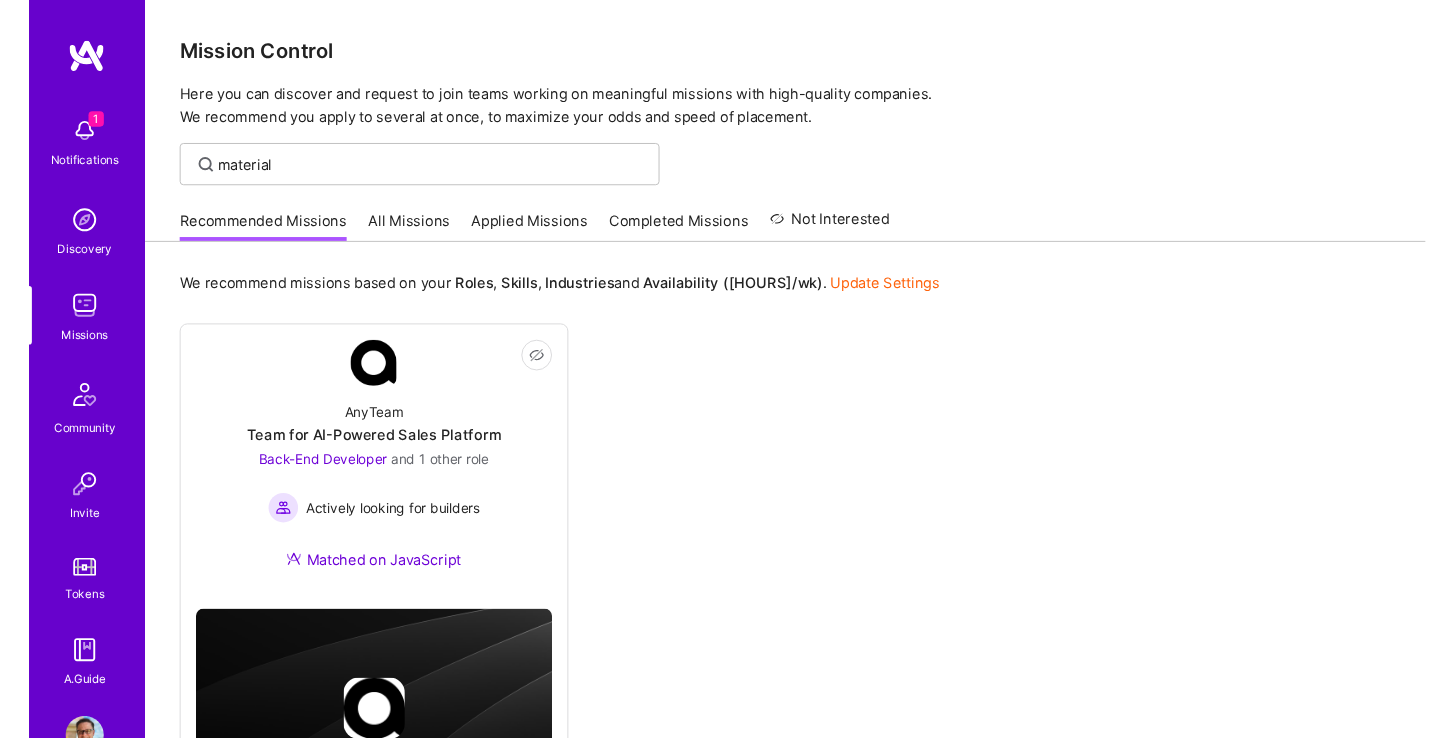 scroll, scrollTop: 0, scrollLeft: 0, axis: both 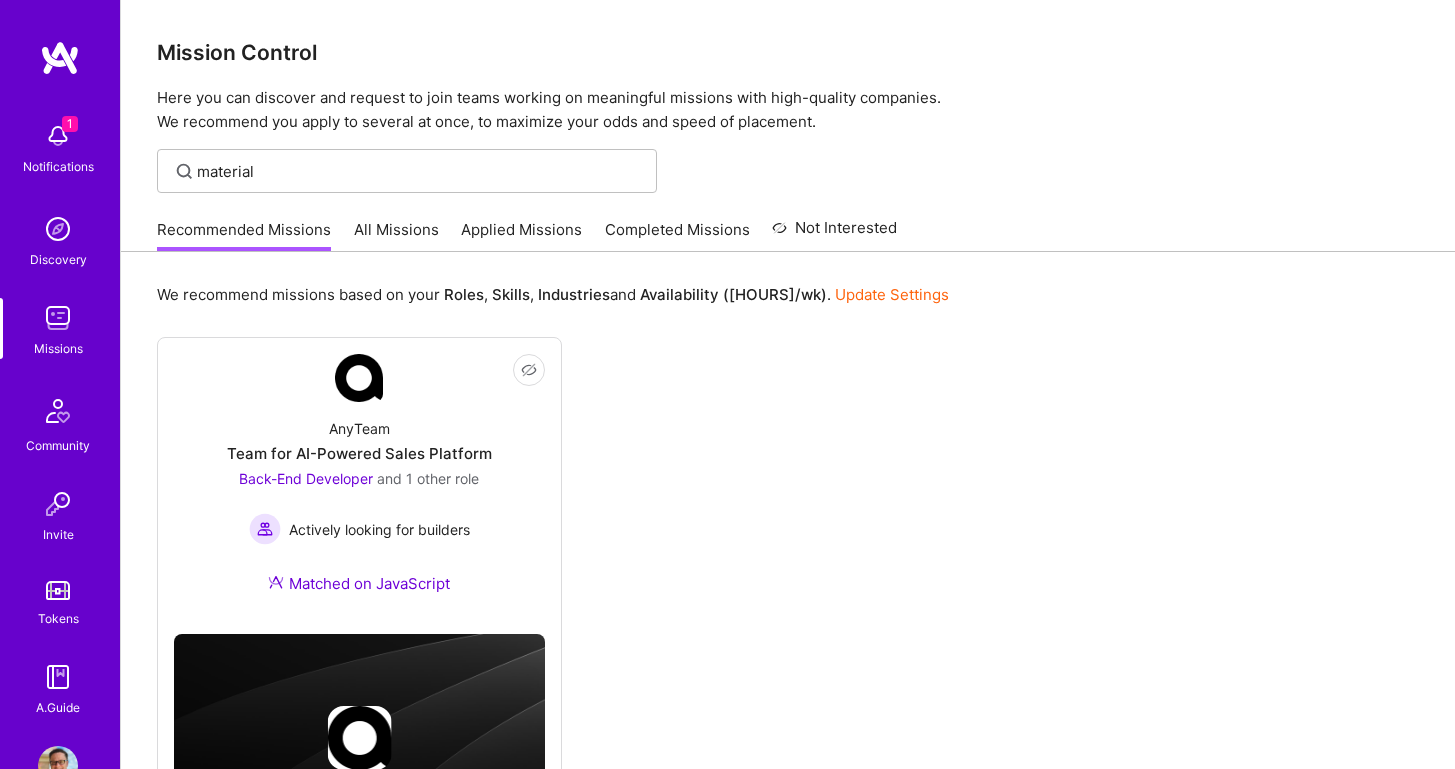 click on "All Missions" at bounding box center (396, 235) 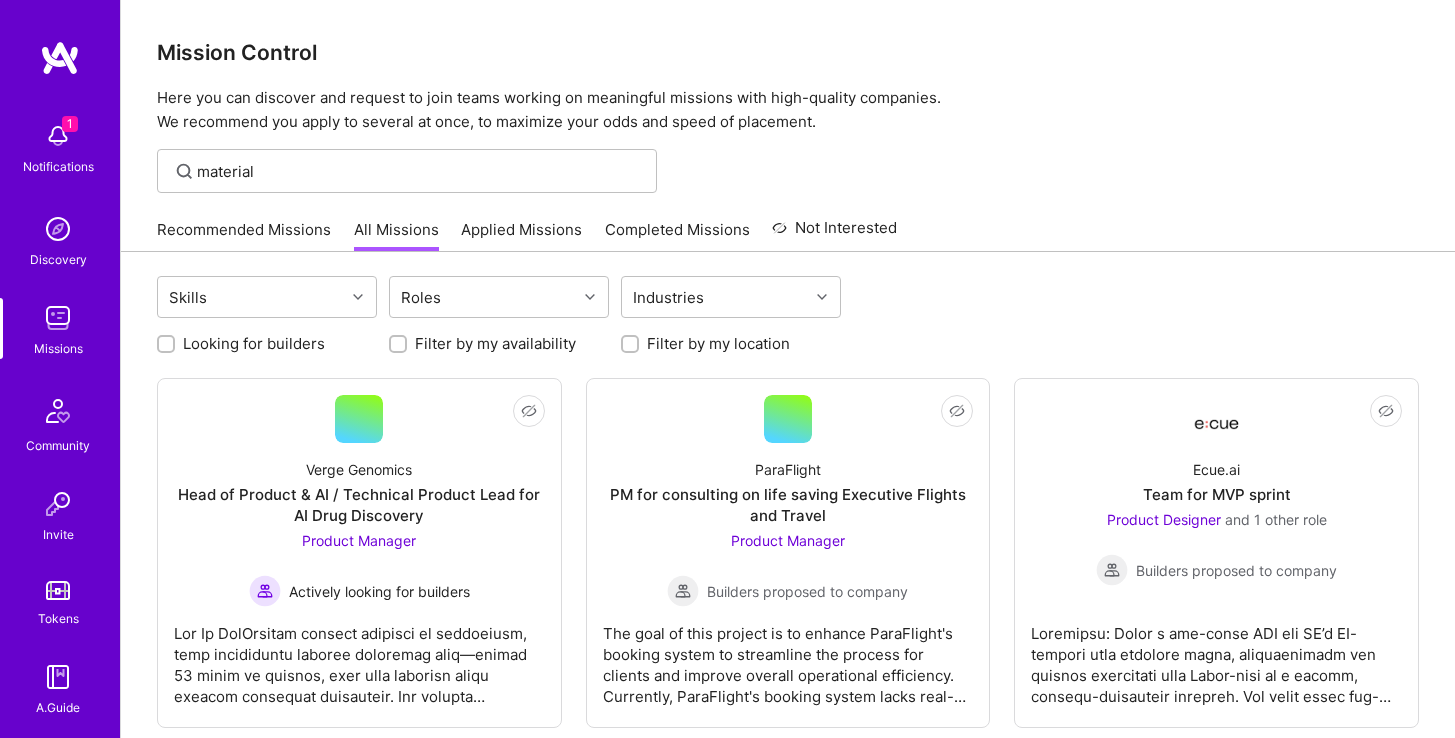 scroll, scrollTop: 1015, scrollLeft: 0, axis: vertical 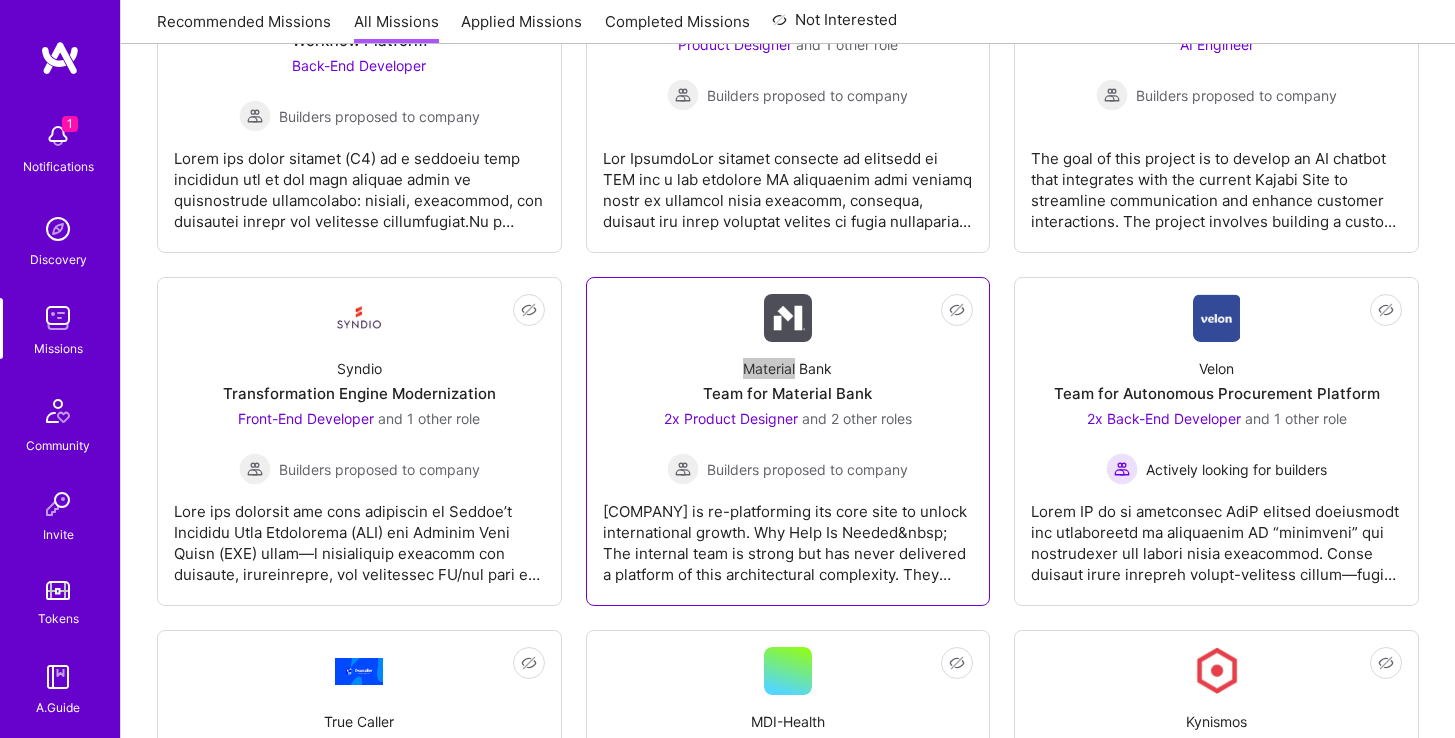 click on "Material Bank Team for Material Bank 2x Product Designer   and 2 other roles Builders proposed to company" at bounding box center [788, 413] 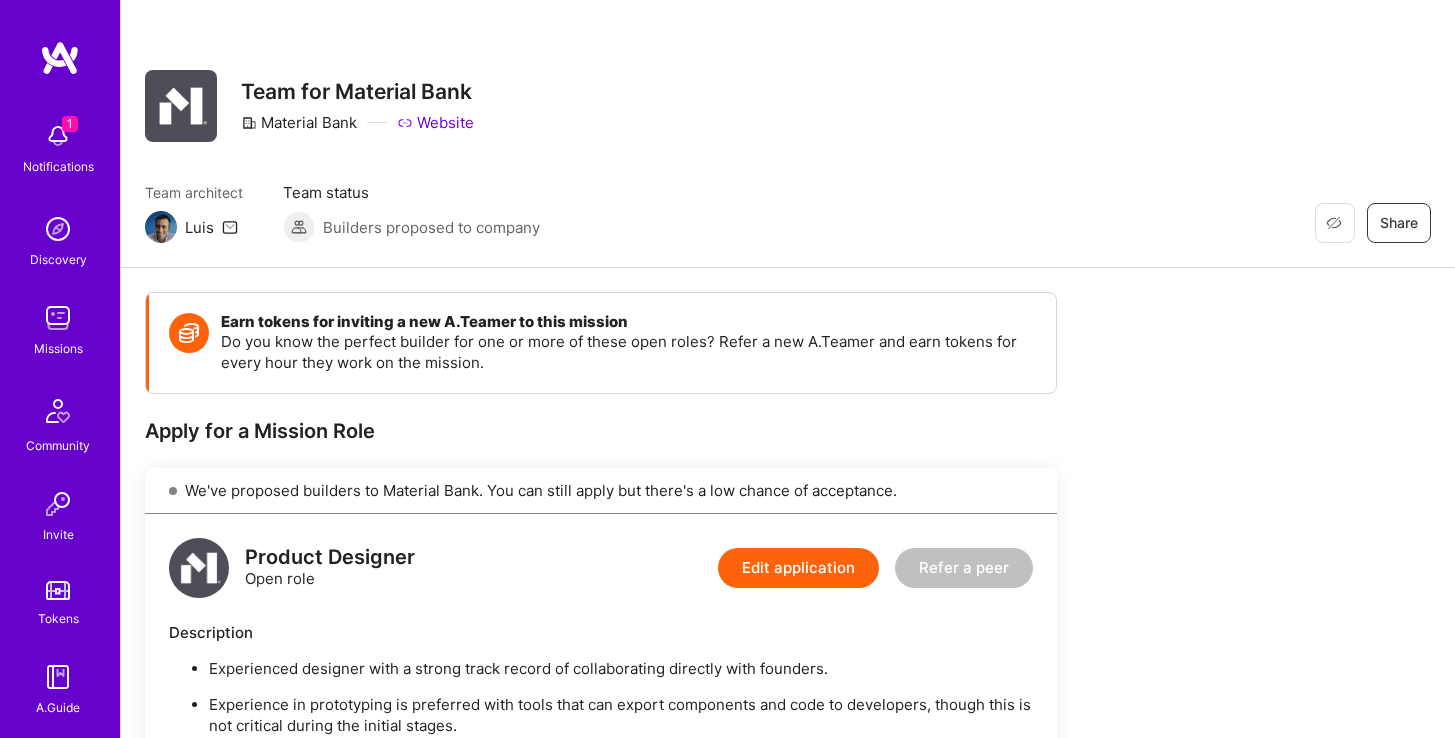 scroll, scrollTop: 0, scrollLeft: 0, axis: both 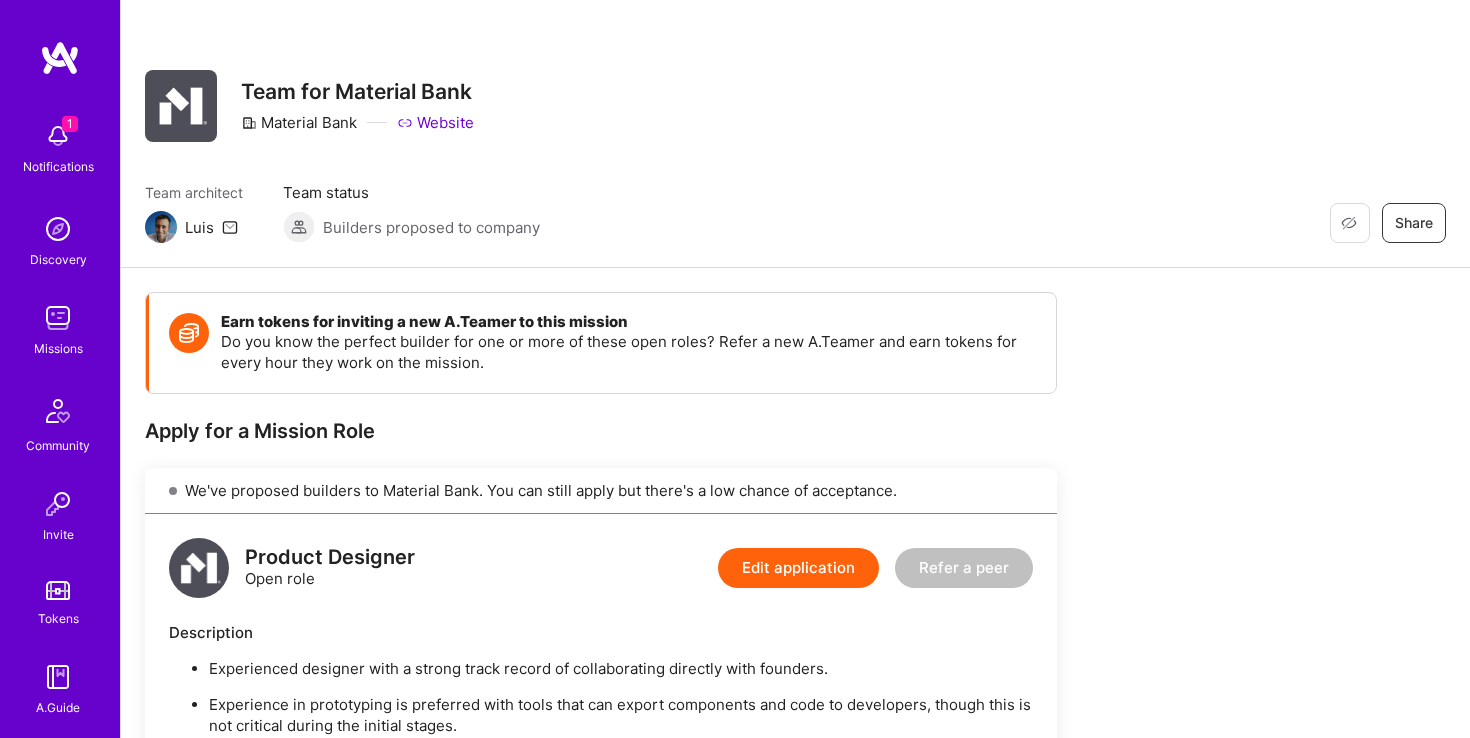 click on "1 1 Notifications Discovery Missions Community Invite Tokens A.Guide Profile
Close Mark all as read
Show all notifications
Show unread notifications only Application update for the [COMPANY] mission about 2 hours ago Not selected  You meet all requirements for this mission, but other candidates were more competitive or better suited. Open mission Mark as read
Restore Not Interested Share Team for [COMPANY]   [COMPANY]
Website Team architect [NAME] Team status Builders proposed to company
Restore Not Interested Share Earn tokens for inviting a new A.Teamer to this mission Do you know the perfect builder for one or more of these open roles? Refer a new A.Teamer and earn tokens for every hour they work on the mission. Apply for a Mission Role We've proposed builders to [COMPANY]. You can still apply but there's a low chance of acceptance. Product Designer Open role Edit application Refer a peer Description $ [PRICE] [PRICE]" at bounding box center [735, 2016] 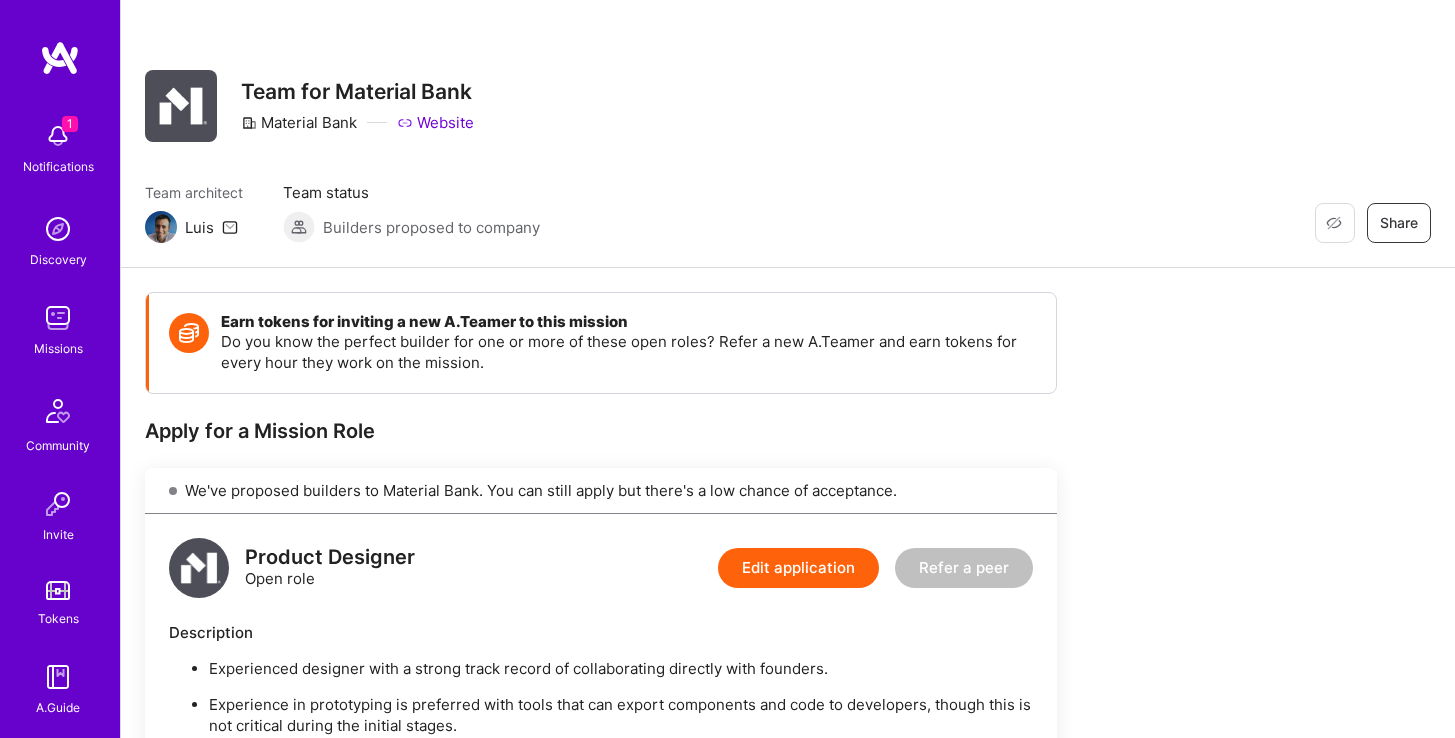 click at bounding box center [58, 318] 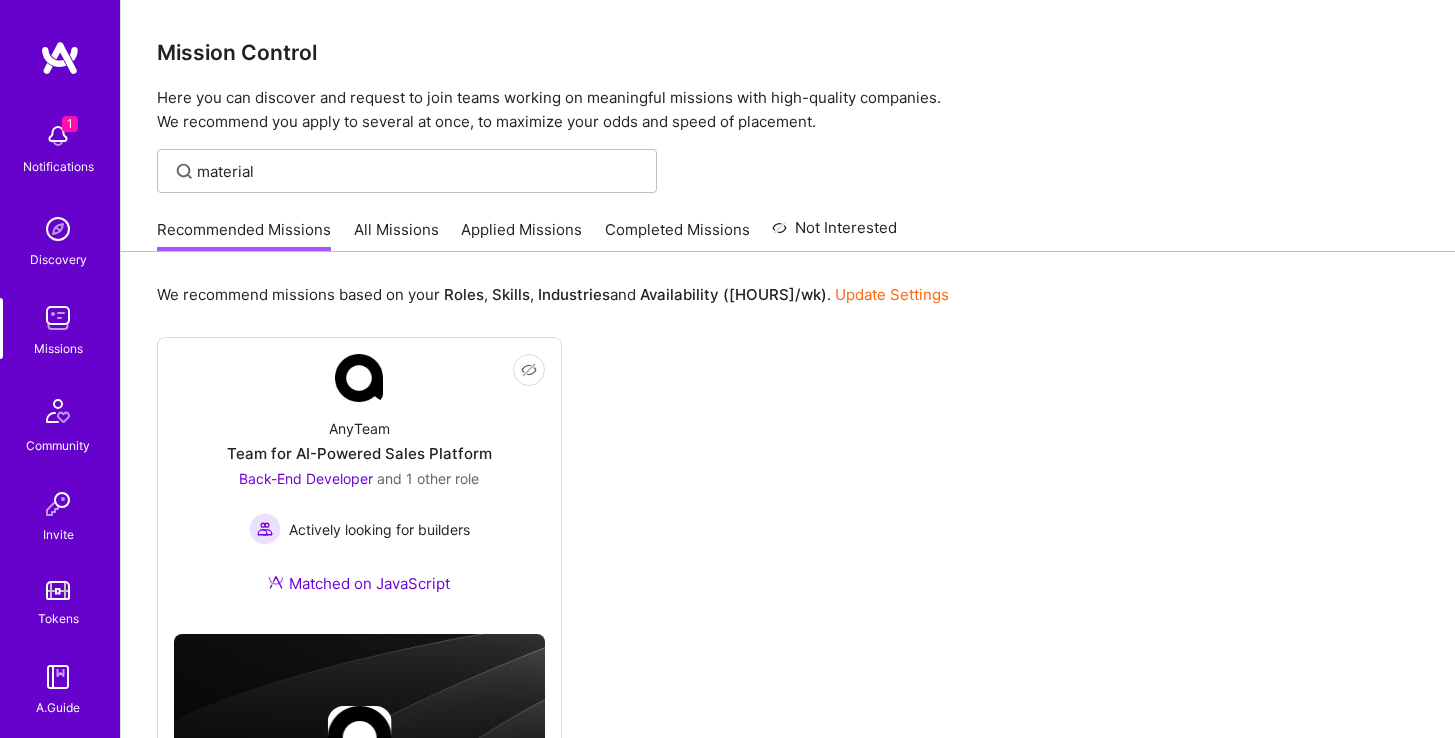 click on "Applied Missions" at bounding box center [521, 235] 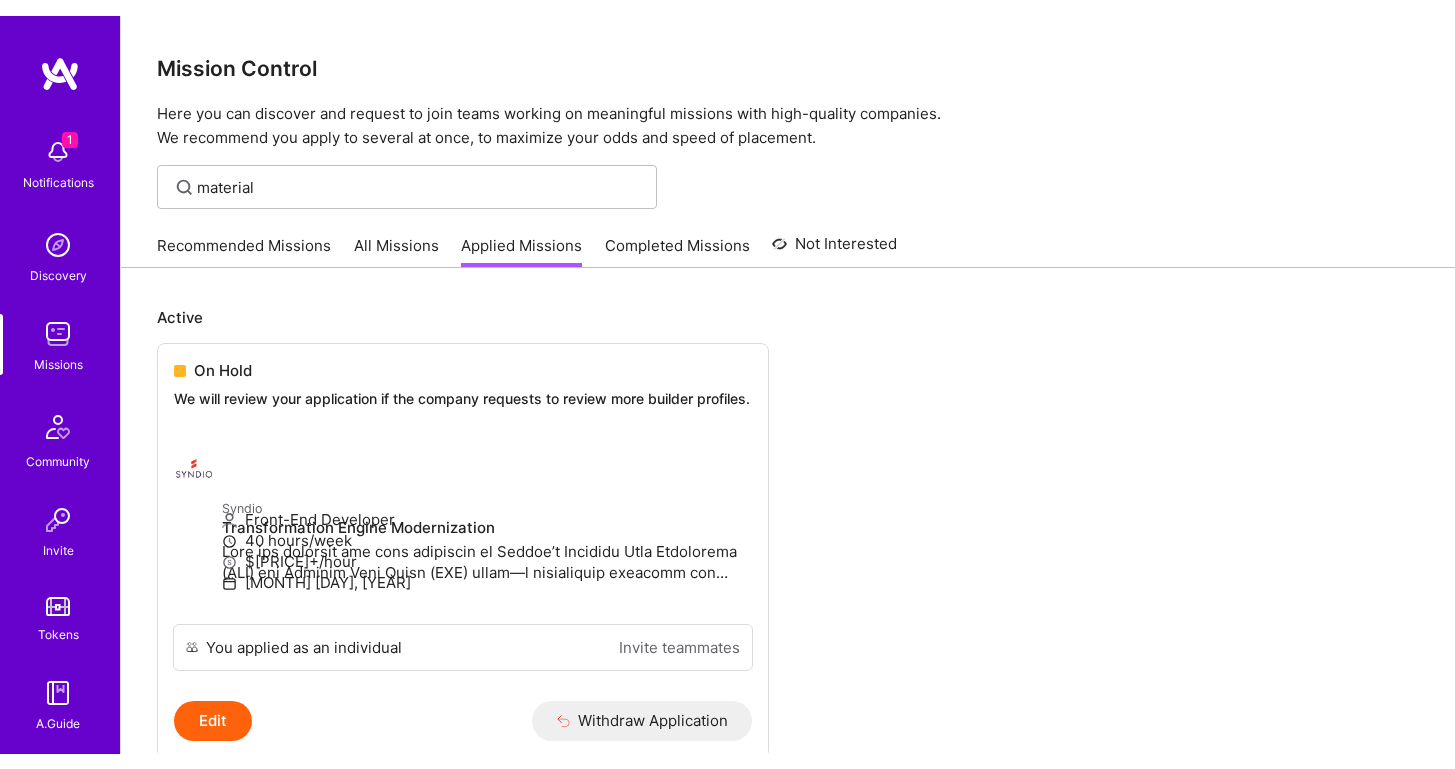 scroll, scrollTop: 0, scrollLeft: 0, axis: both 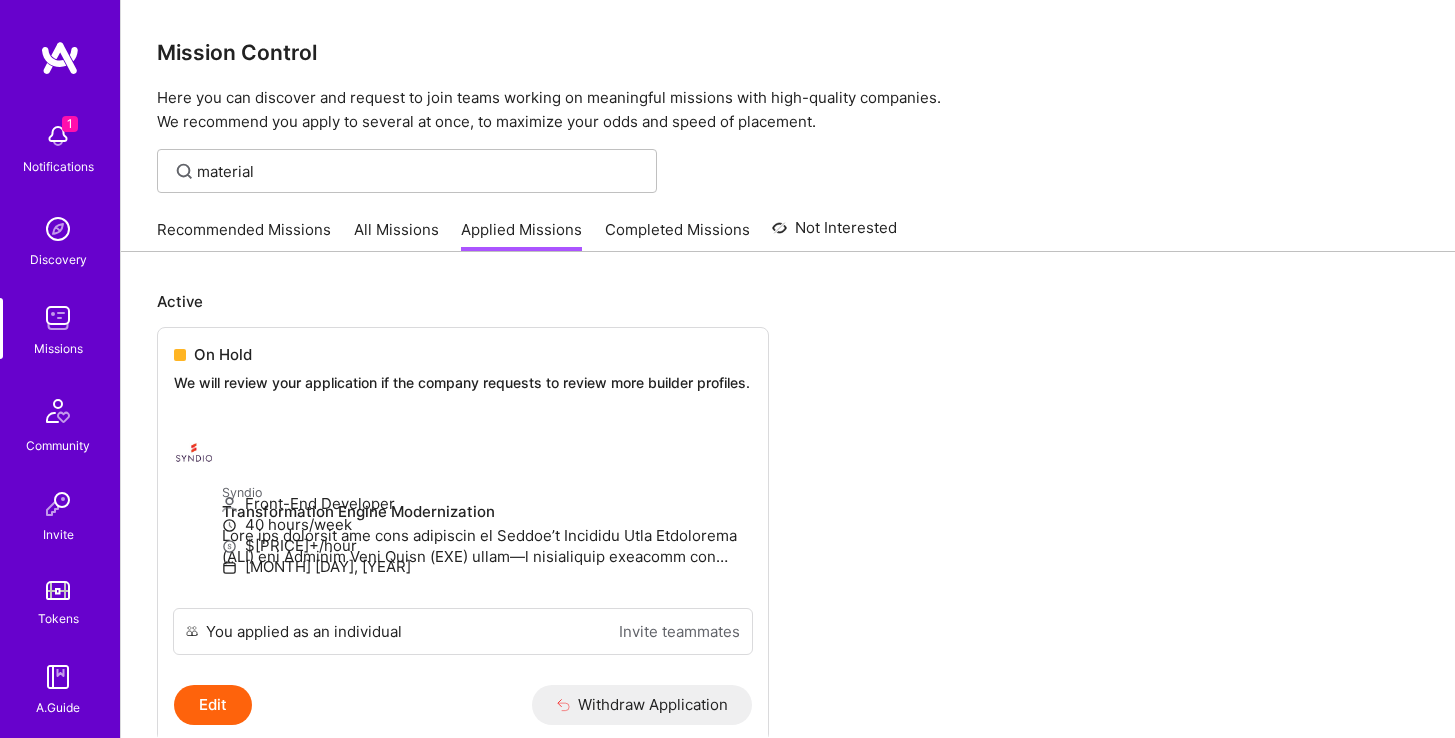 click on "All Missions" at bounding box center (396, 235) 